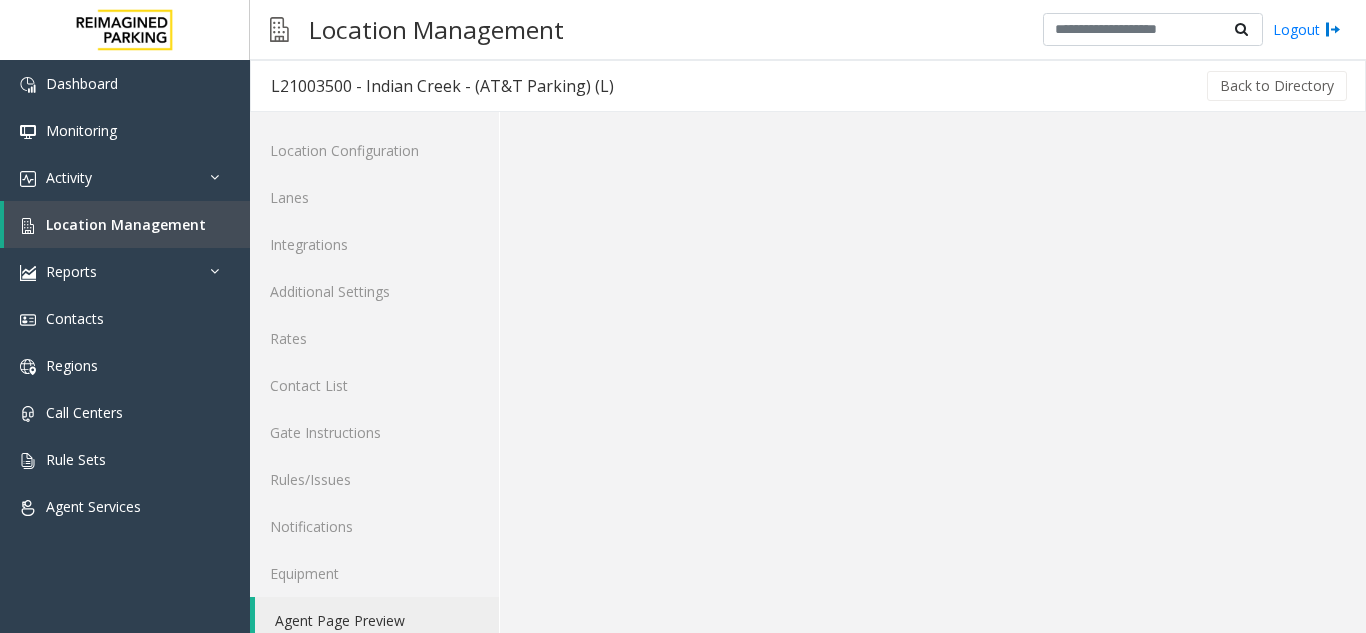 scroll, scrollTop: 0, scrollLeft: 0, axis: both 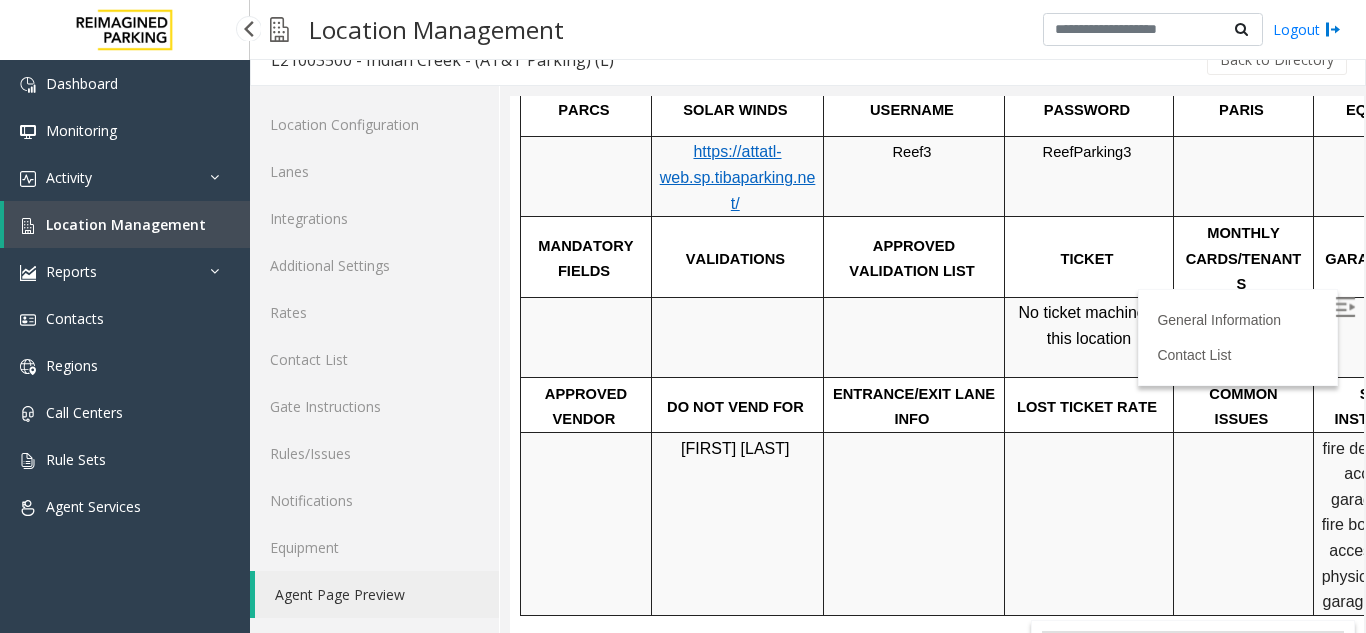 click on "Location Management" at bounding box center [126, 224] 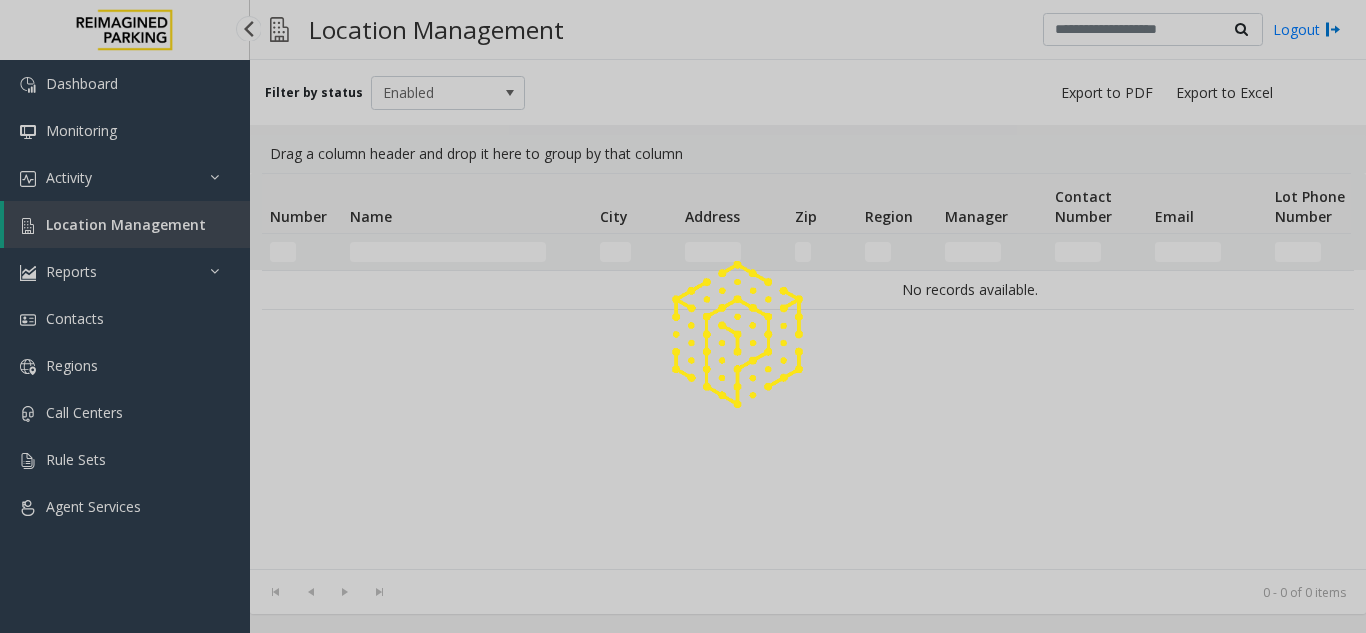 scroll, scrollTop: 0, scrollLeft: 0, axis: both 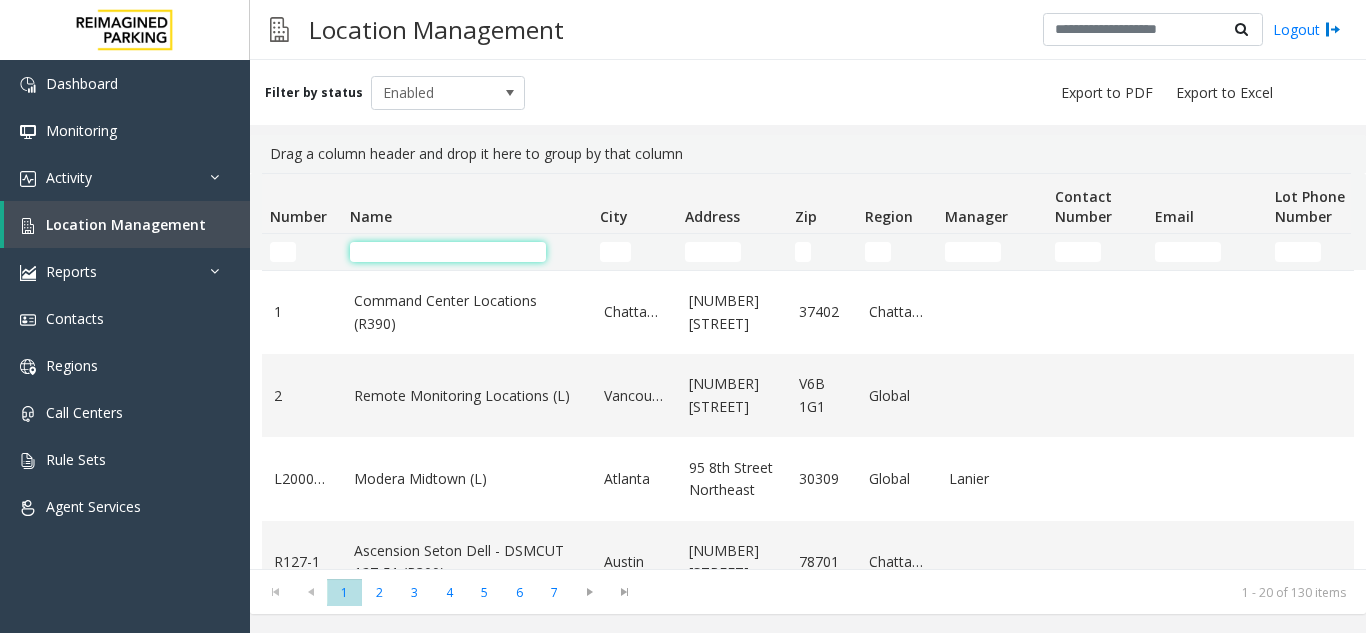 click 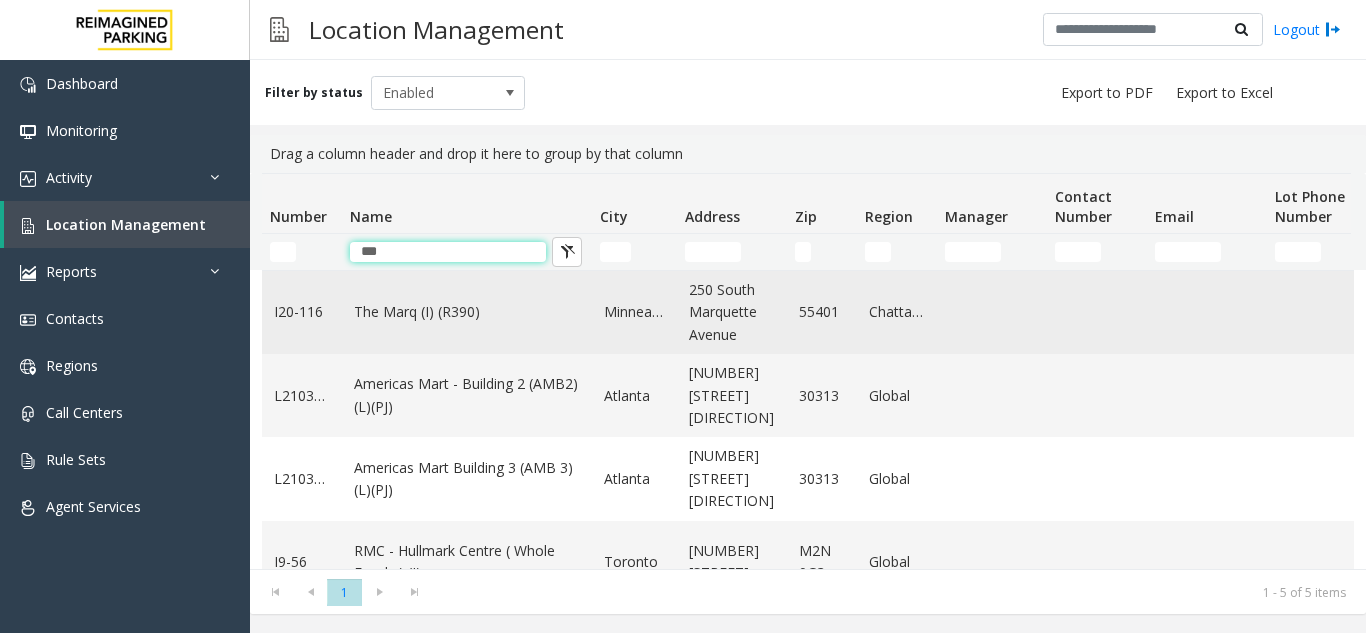 type on "***" 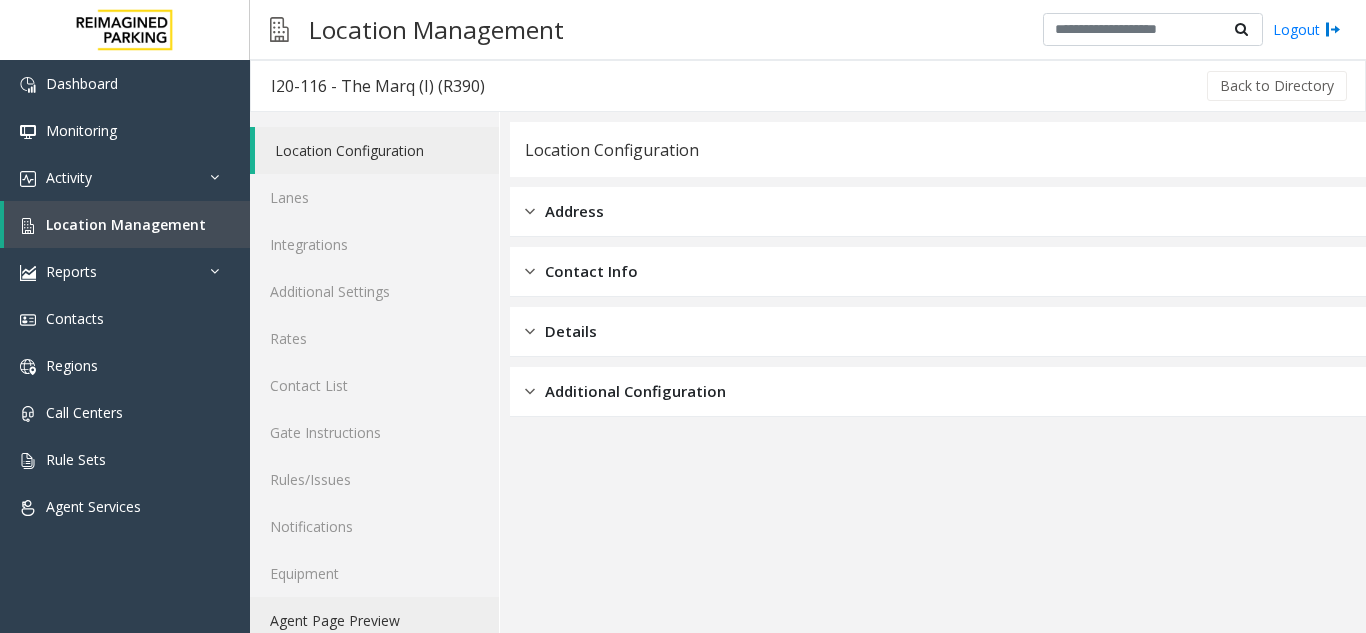 click on "Agent Page Preview" 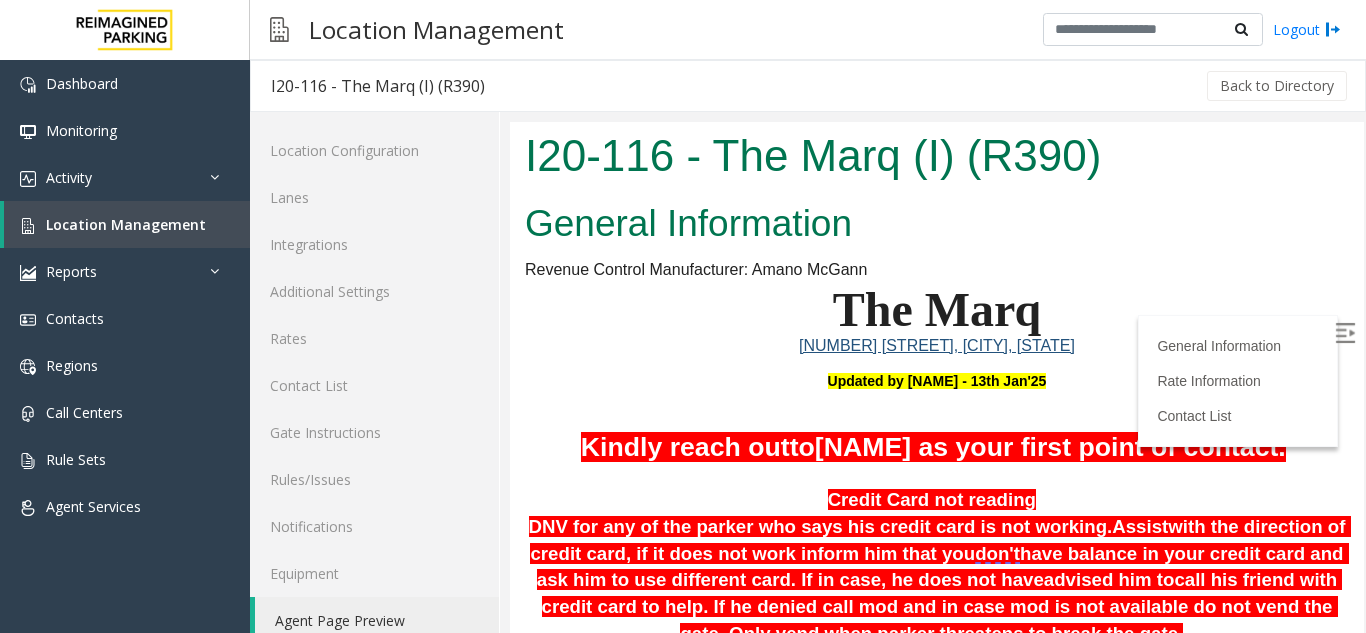 scroll, scrollTop: 0, scrollLeft: 0, axis: both 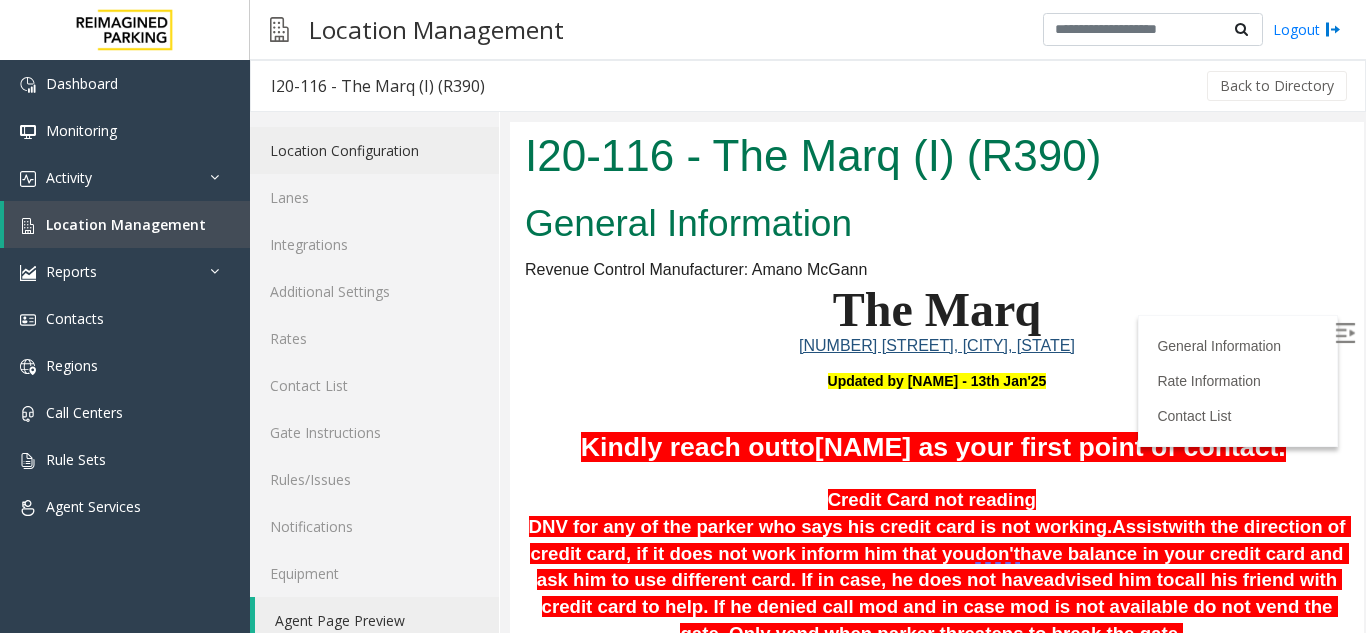 click on "Location Configuration" 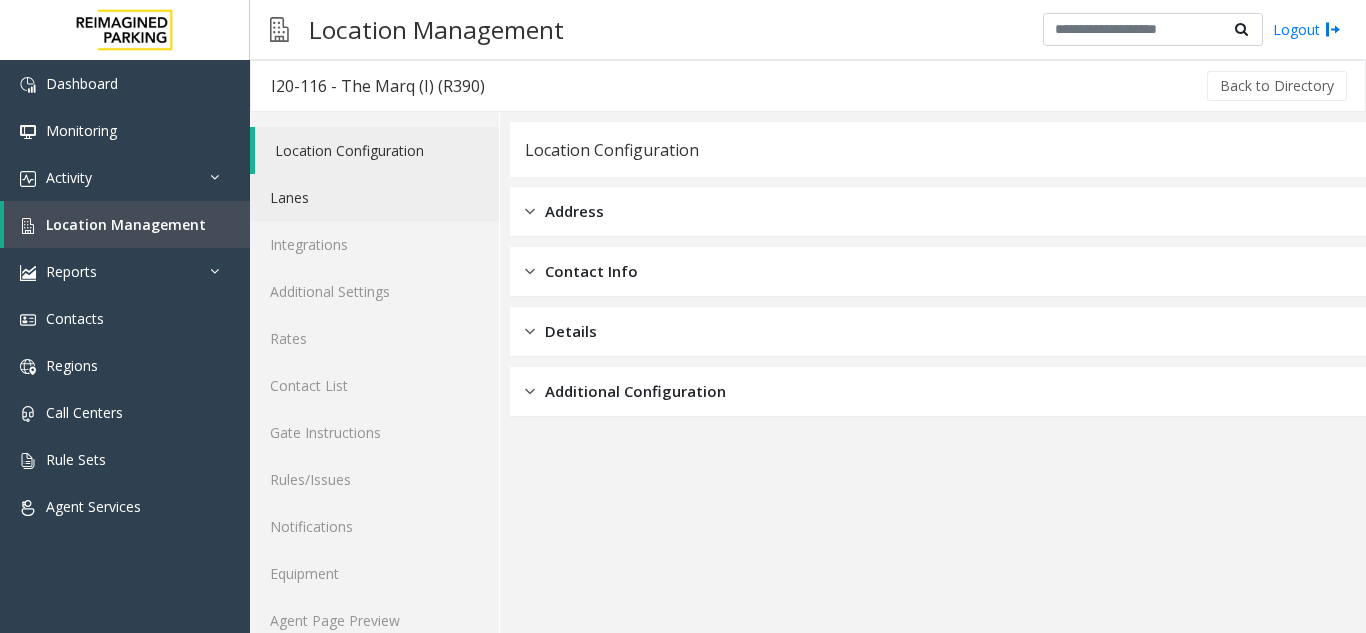 click on "Lanes" 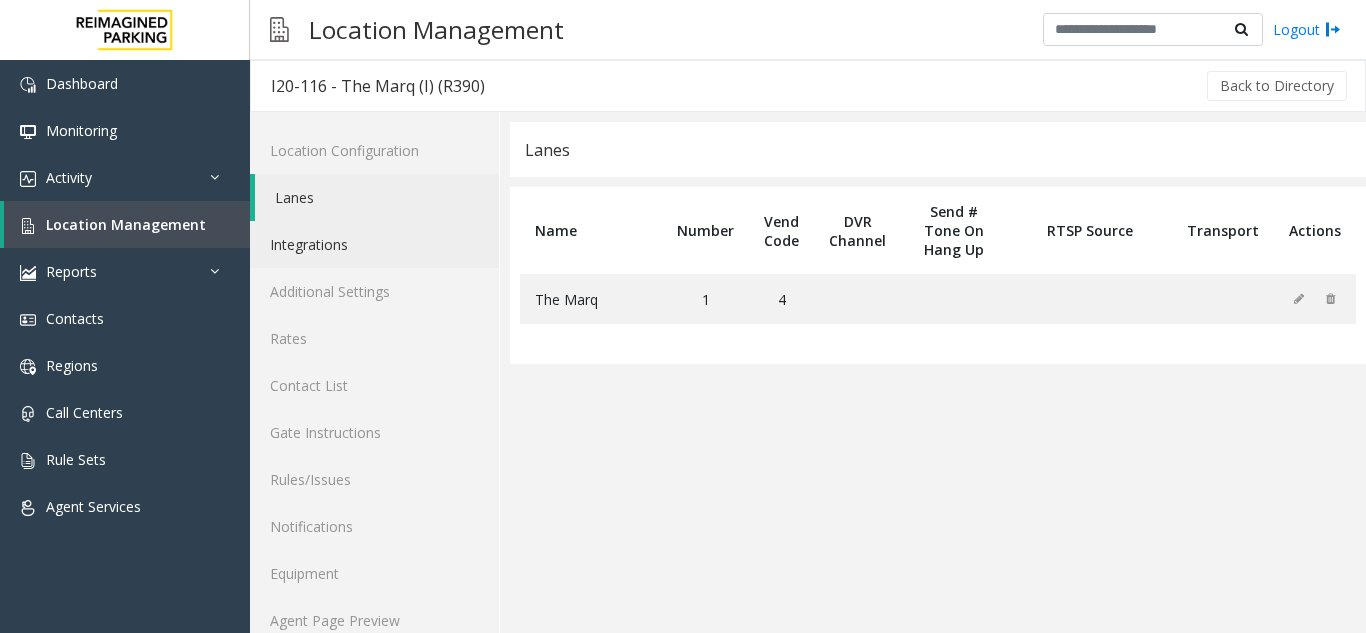 click on "Integrations" 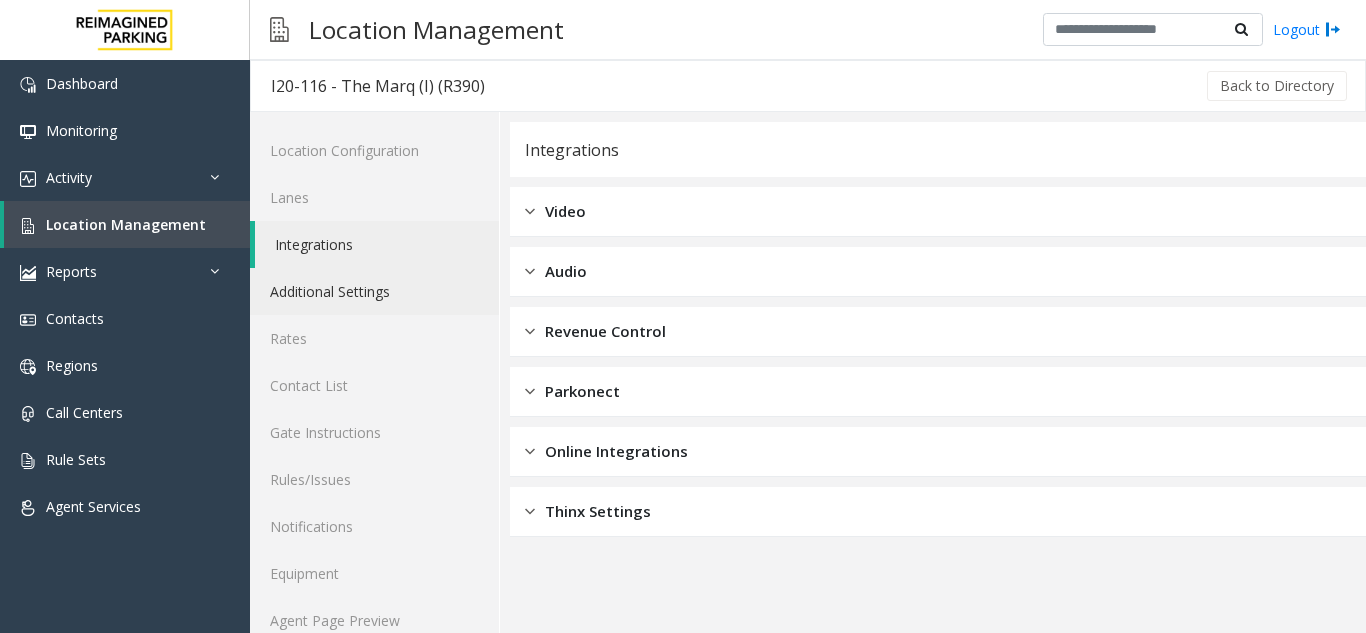 click on "Additional Settings" 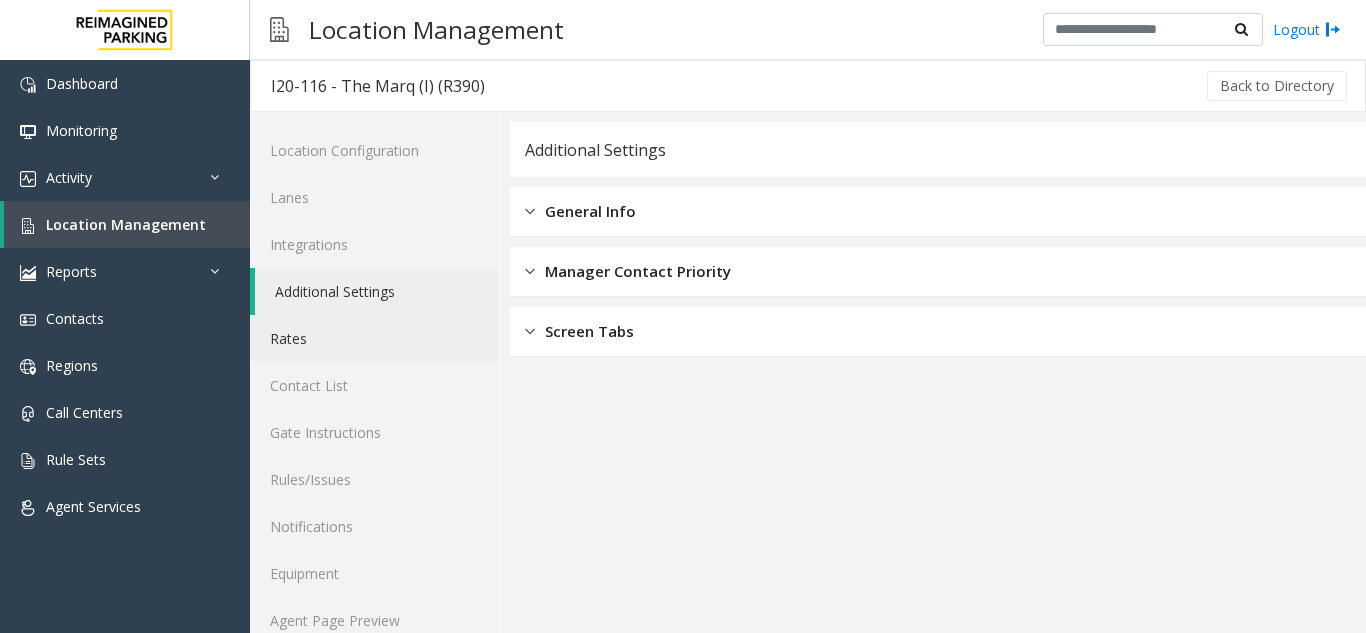 click on "Rates" 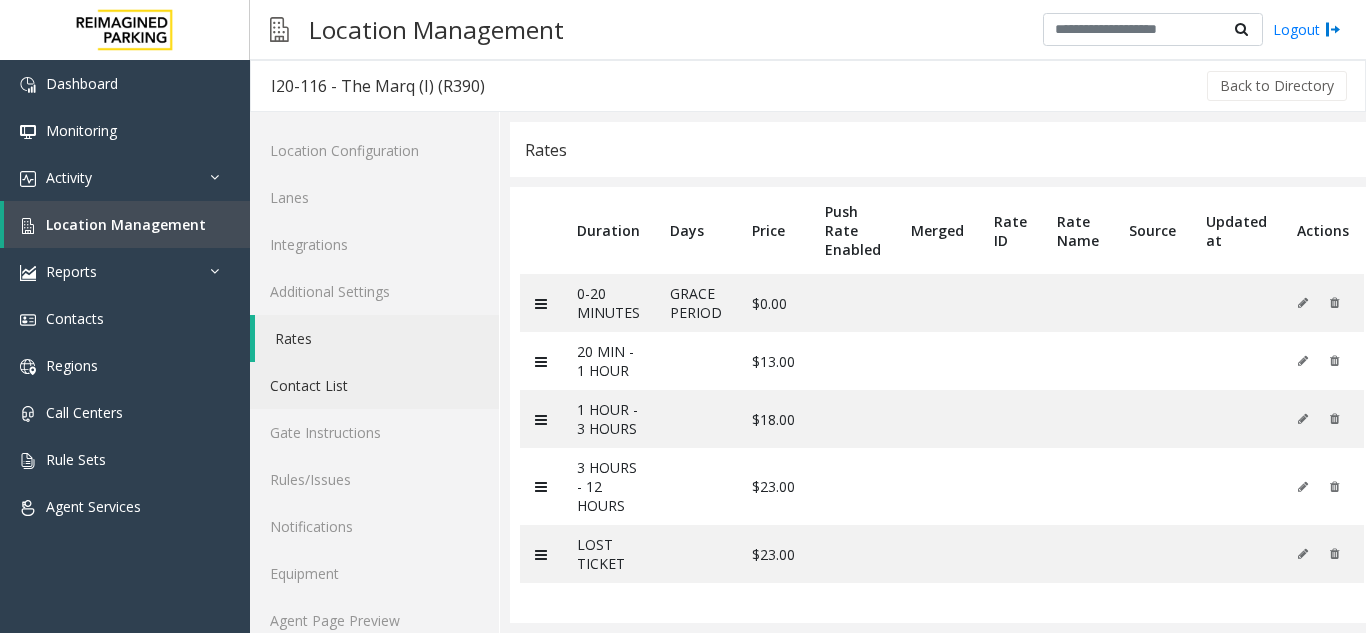 click on "Contact List" 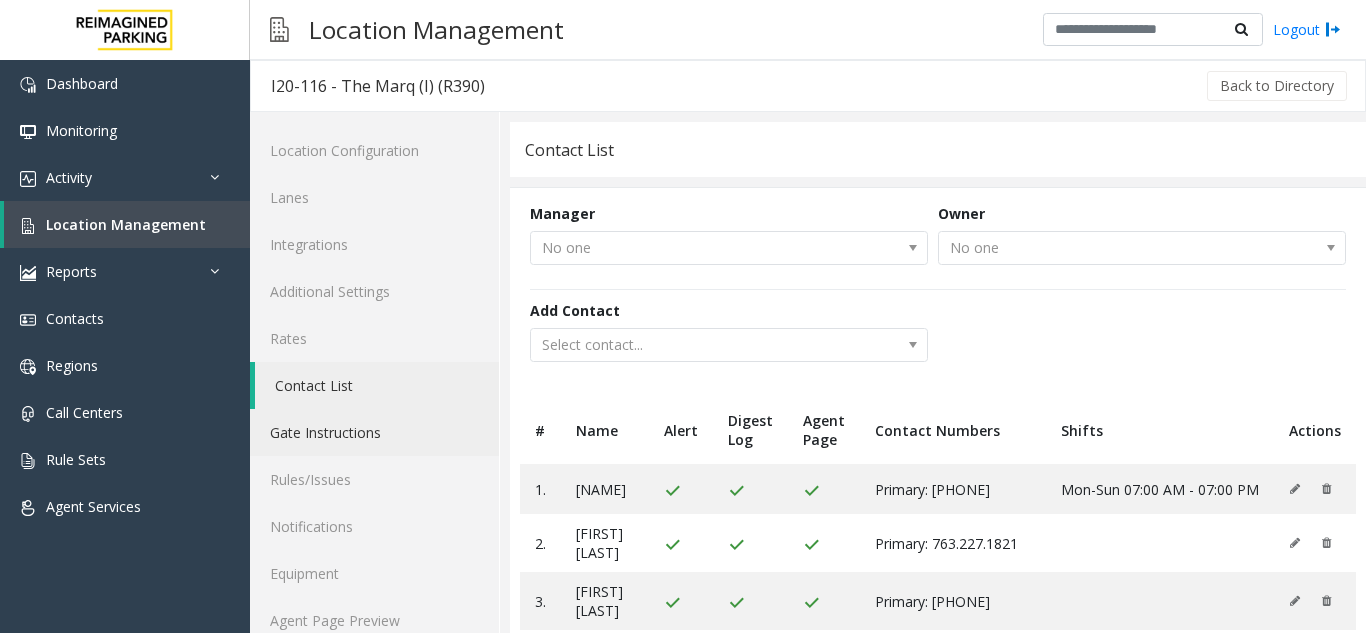 click on "Gate Instructions" 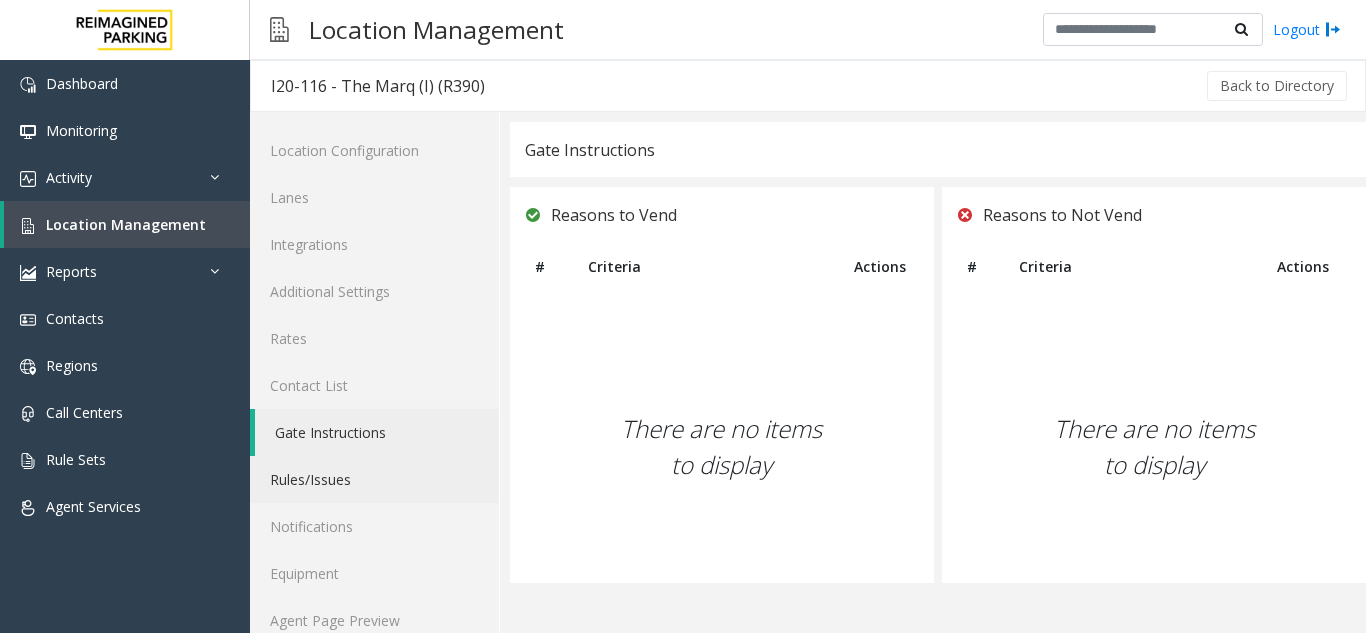 click on "Rules/Issues" 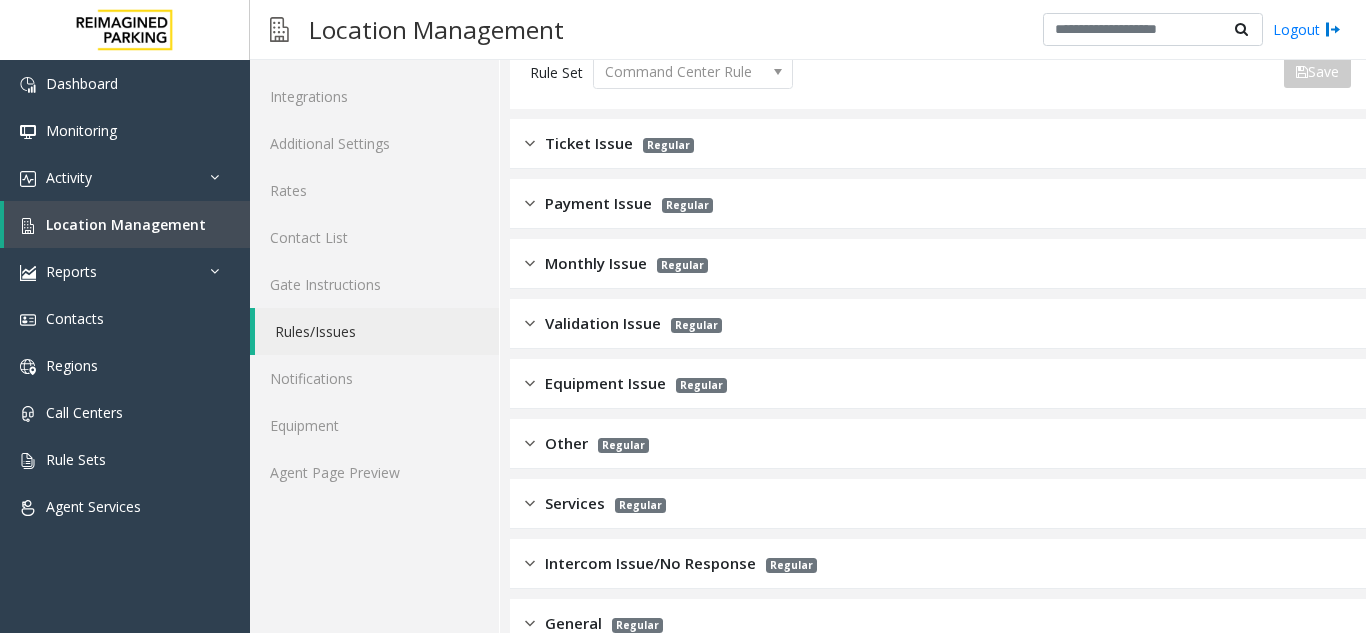 scroll, scrollTop: 200, scrollLeft: 0, axis: vertical 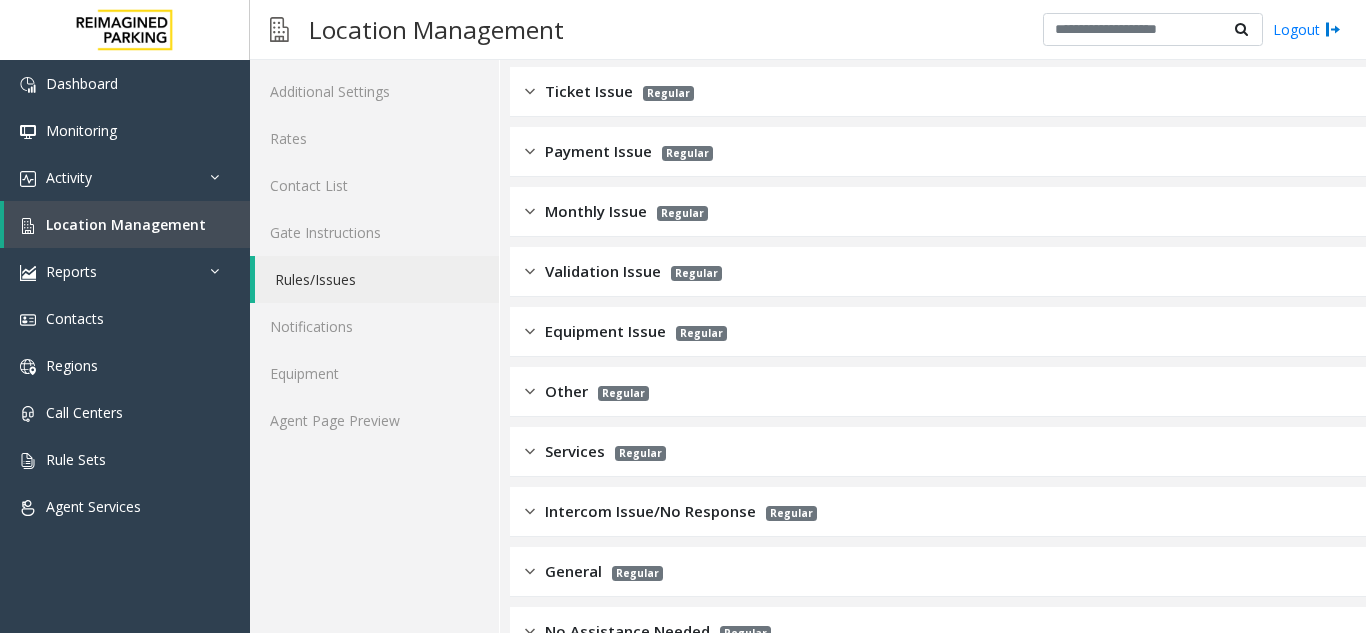 click on "Validation Issue Regular" 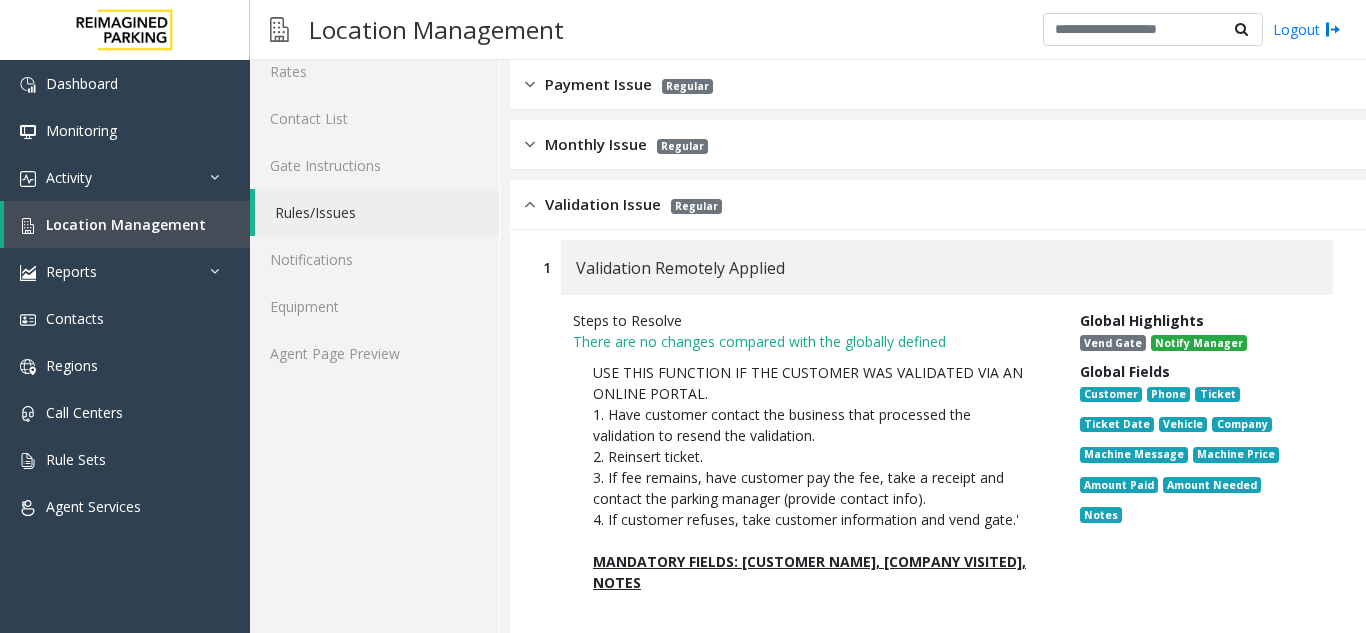 scroll, scrollTop: 400, scrollLeft: 0, axis: vertical 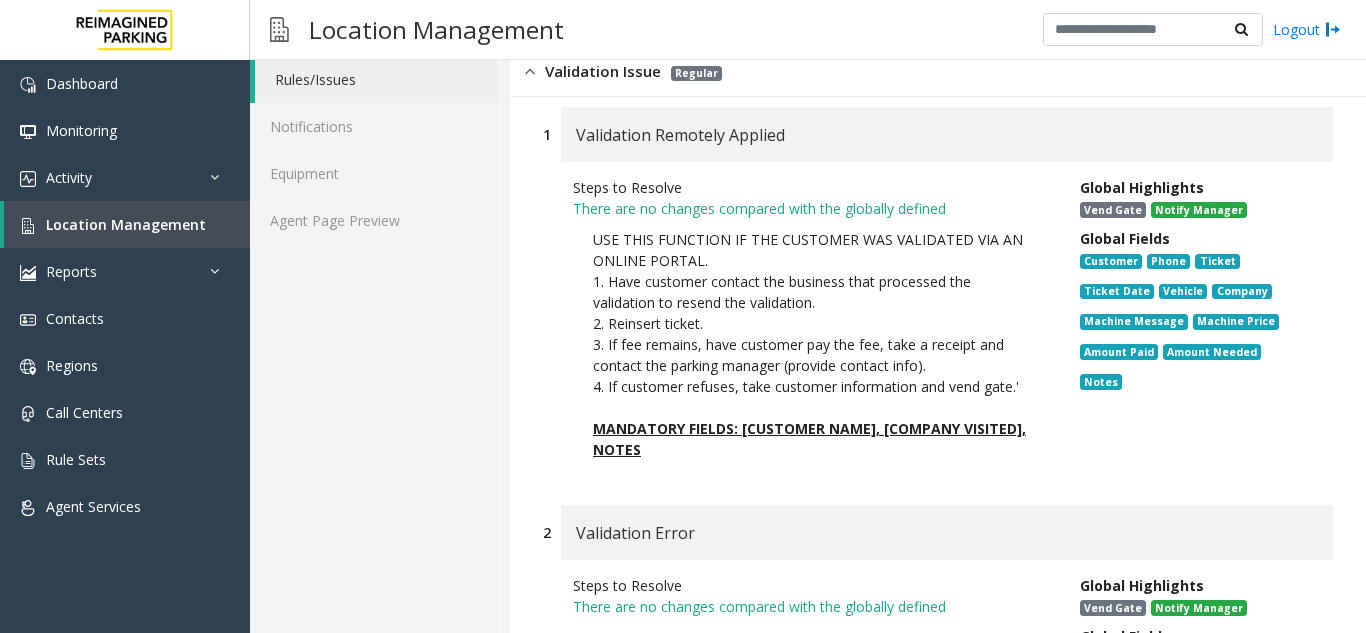 click 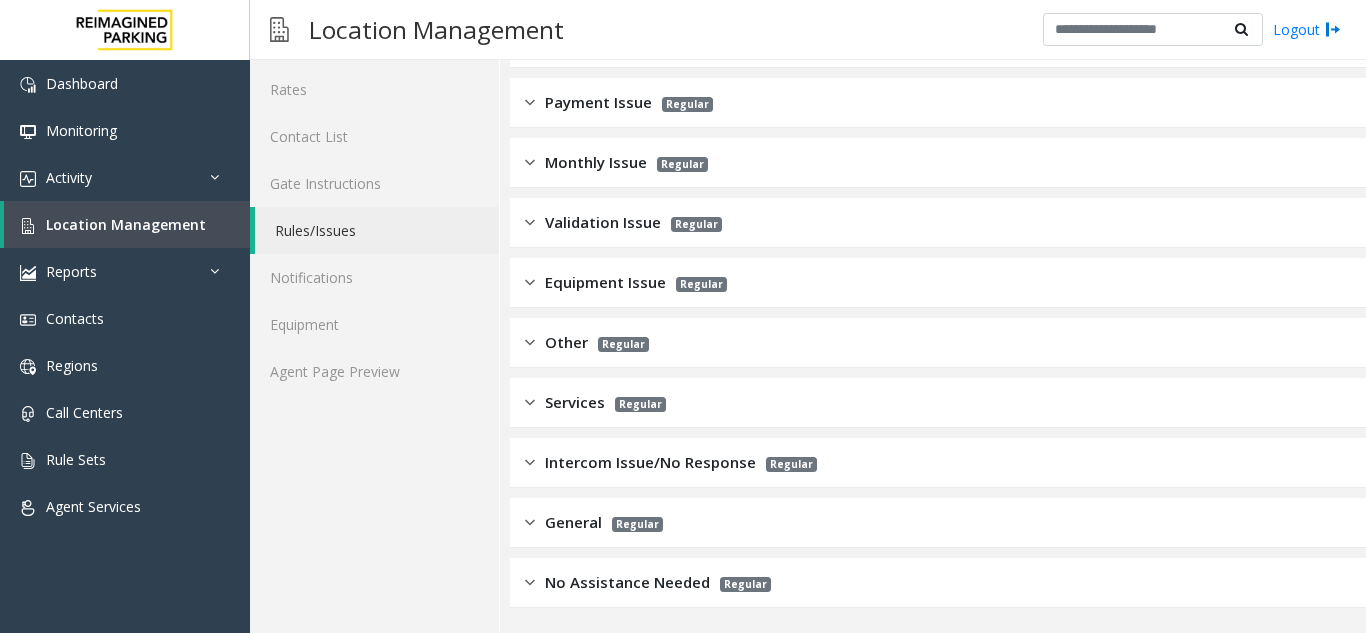 click 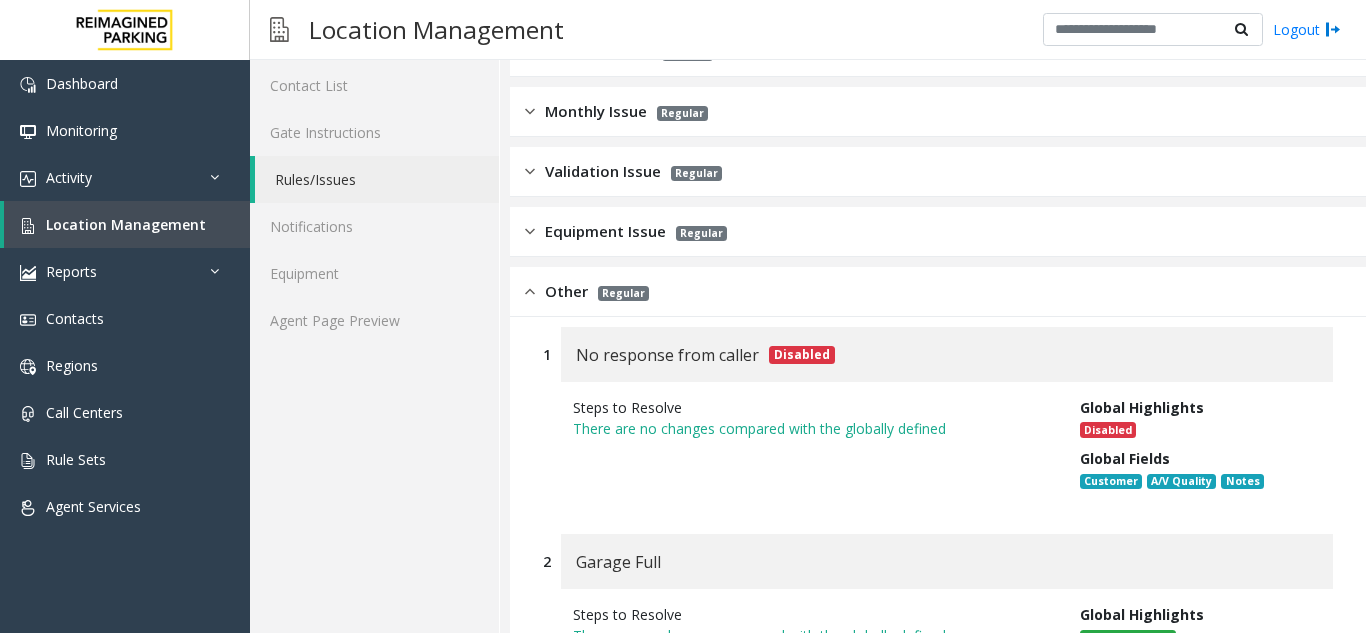 scroll, scrollTop: 0, scrollLeft: 0, axis: both 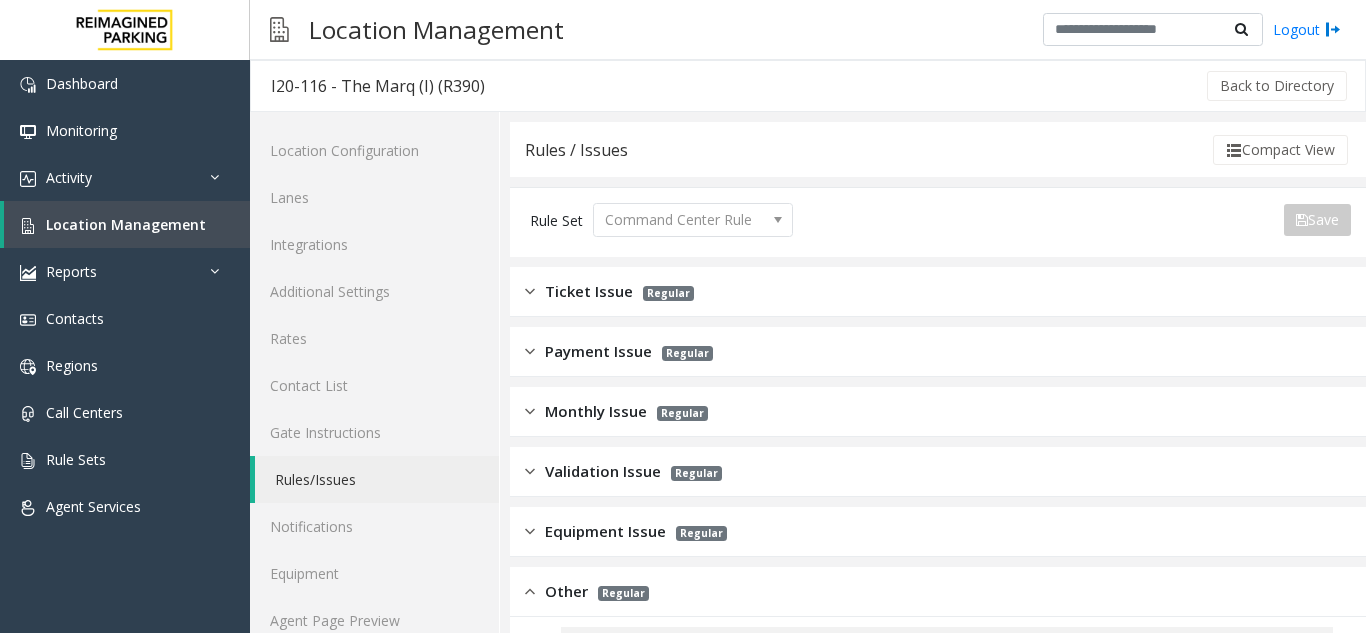 click 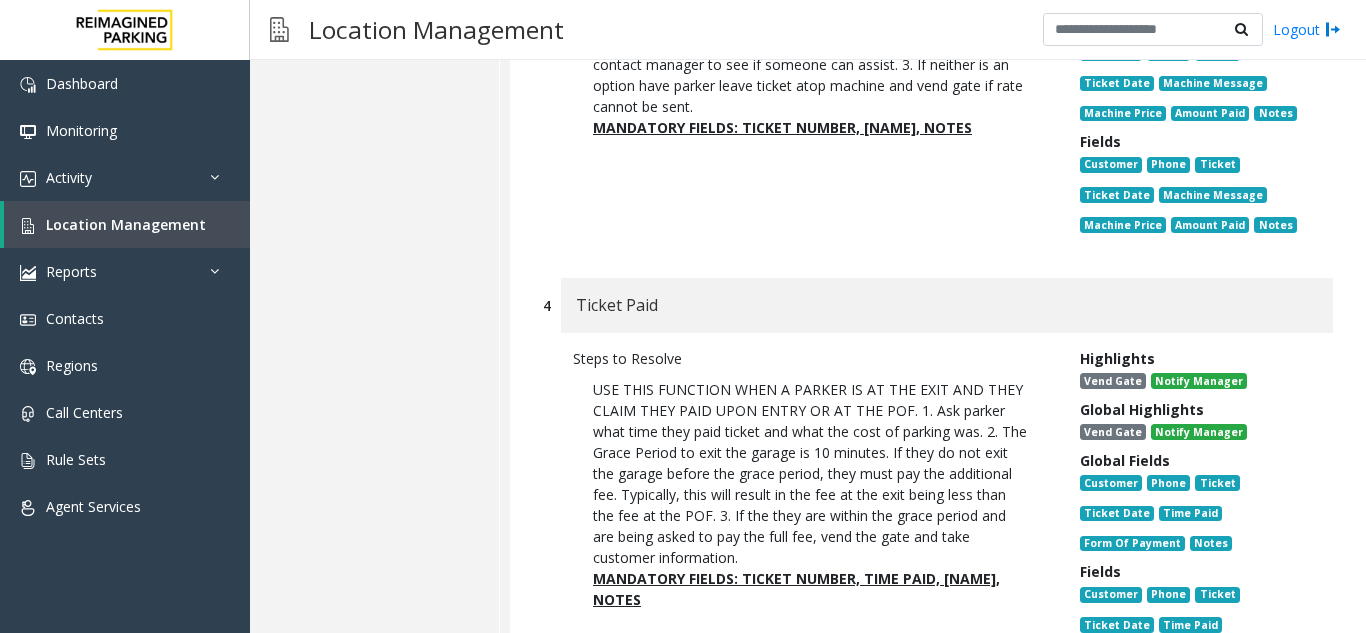 scroll, scrollTop: 1200, scrollLeft: 0, axis: vertical 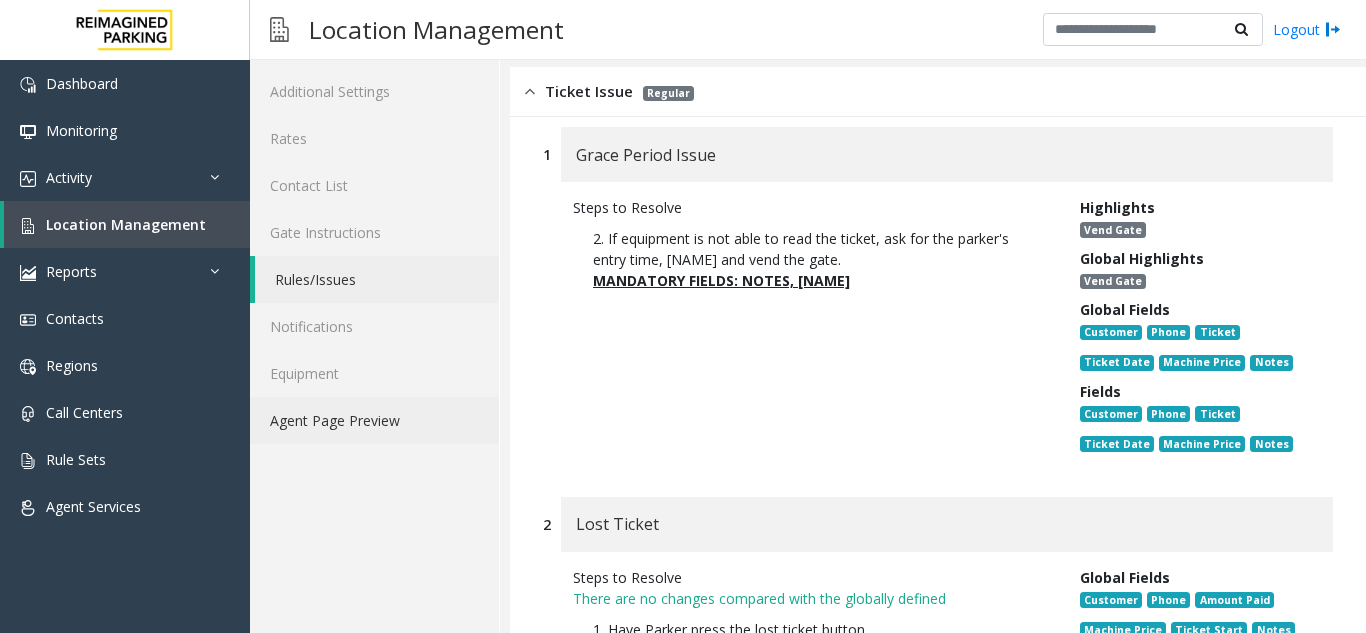 click on "Agent Page Preview" 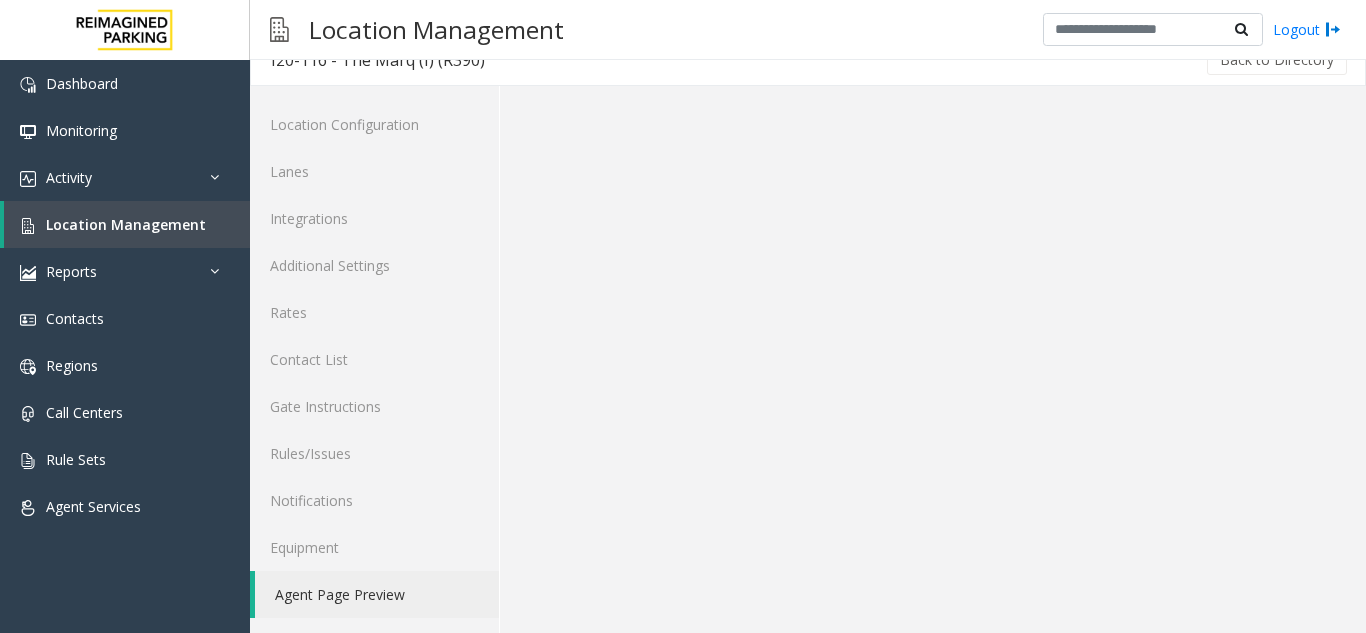 scroll, scrollTop: 26, scrollLeft: 0, axis: vertical 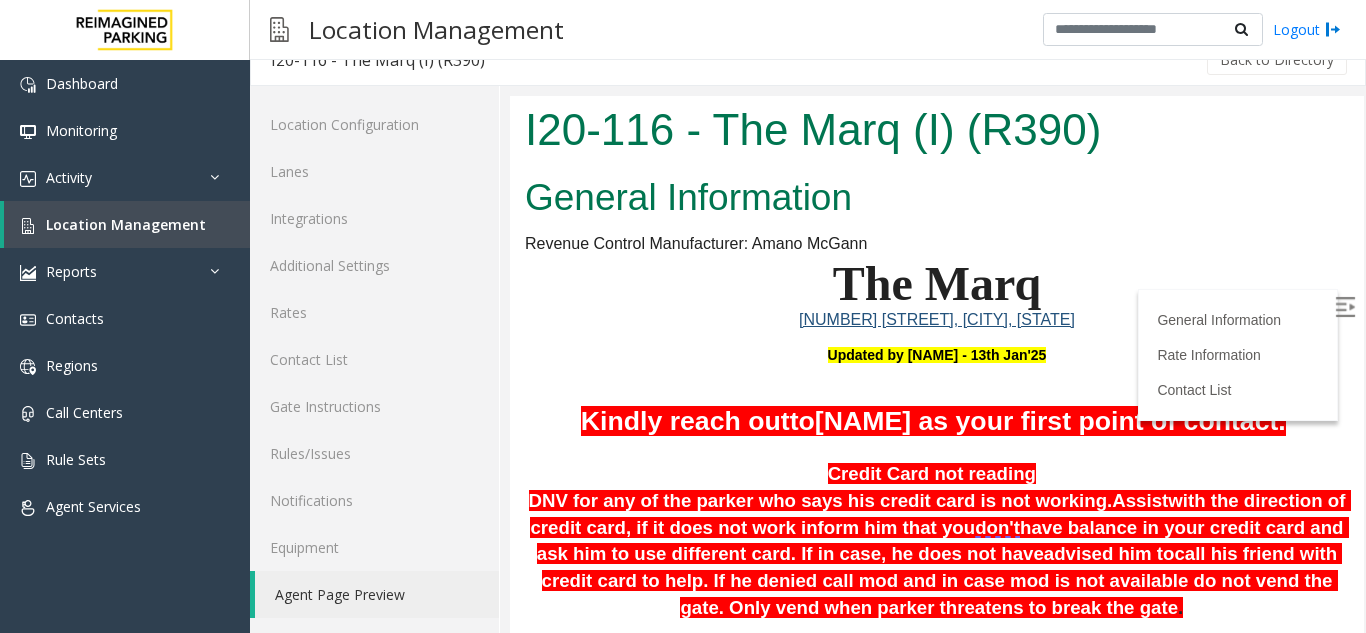 click at bounding box center [1345, 307] 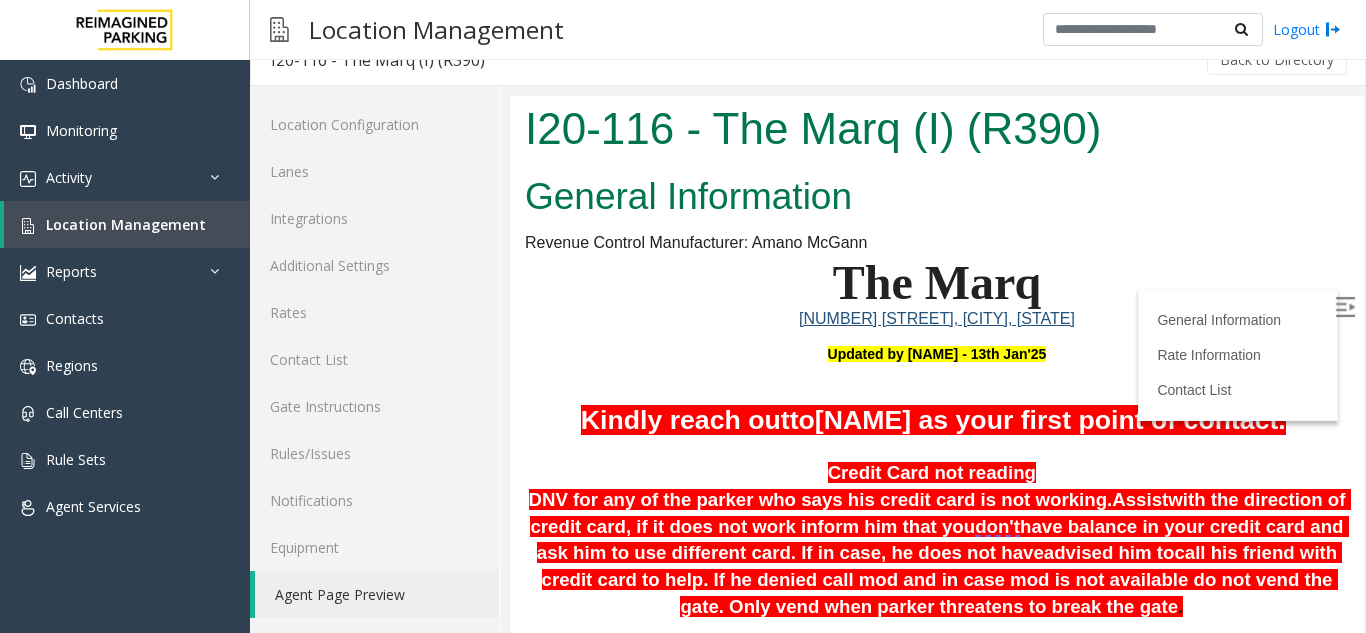 scroll, scrollTop: 0, scrollLeft: 0, axis: both 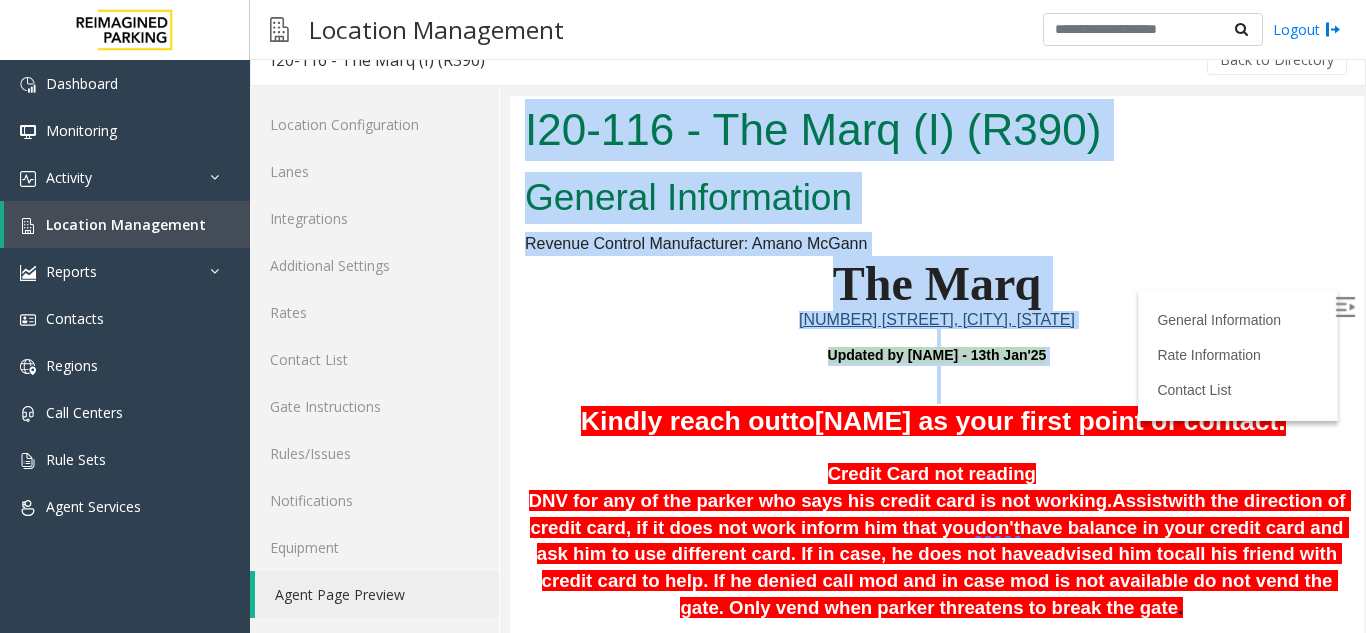 drag, startPoint x: 575, startPoint y: 421, endPoint x: 530, endPoint y: 96, distance: 328.1006 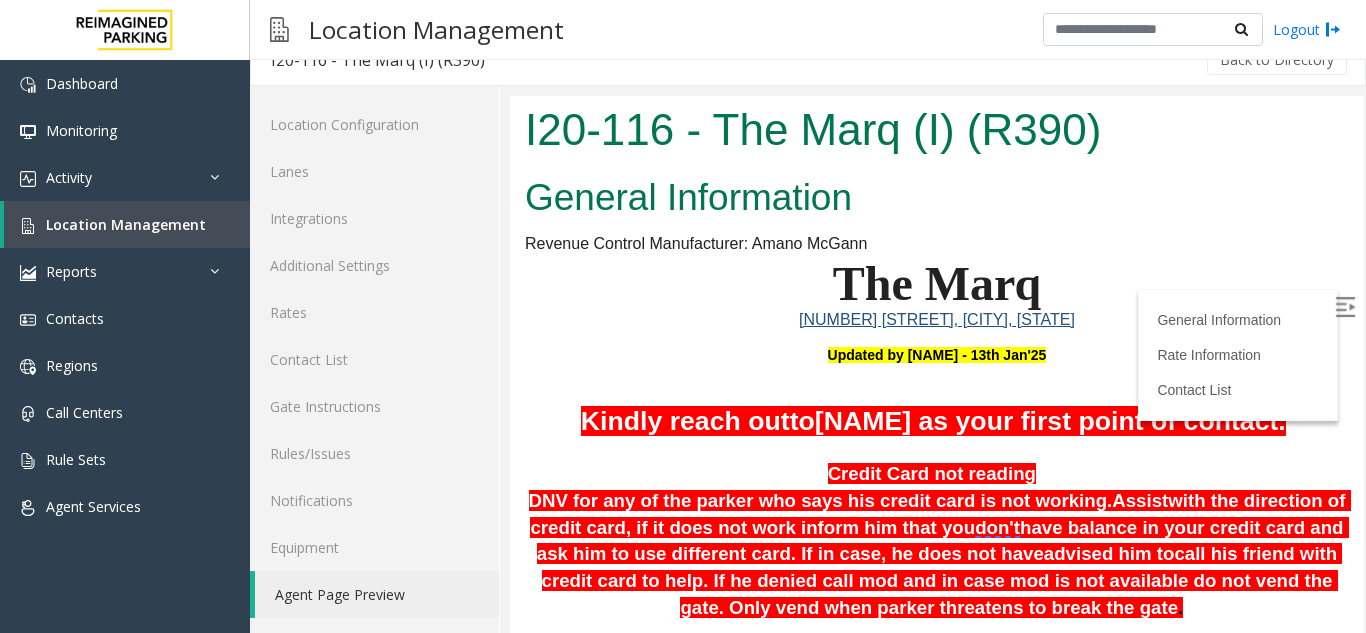 click on "General Information" at bounding box center [937, 198] 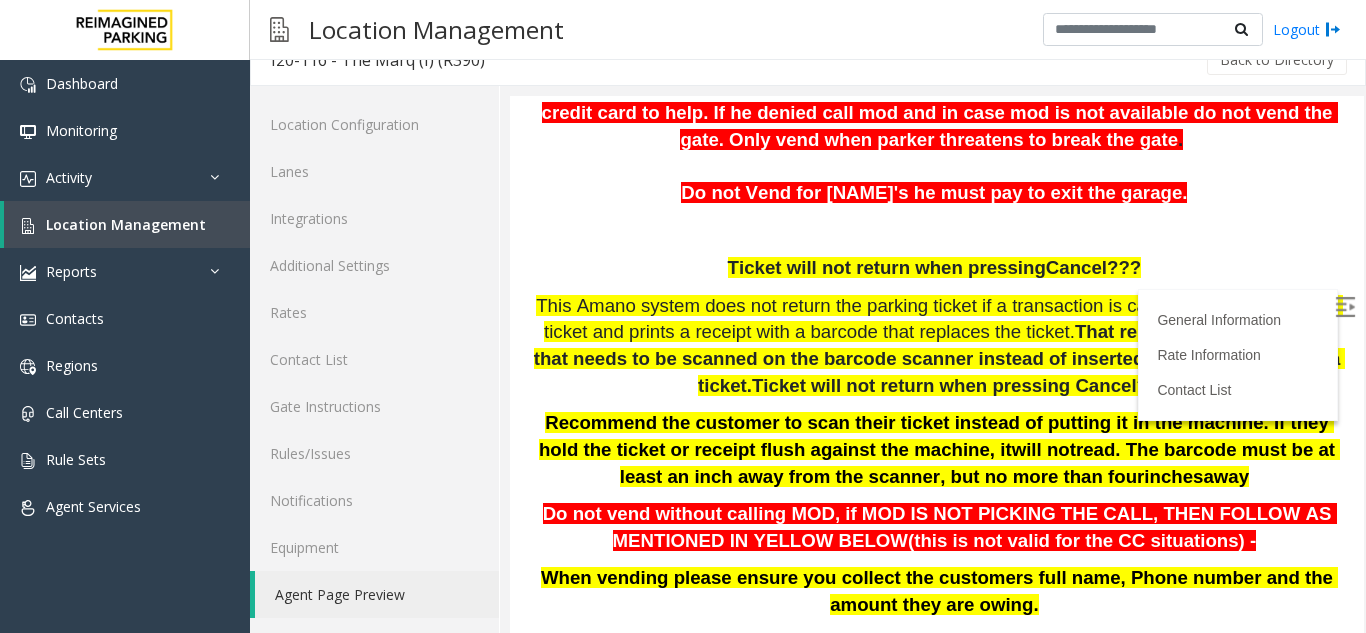 scroll, scrollTop: 500, scrollLeft: 0, axis: vertical 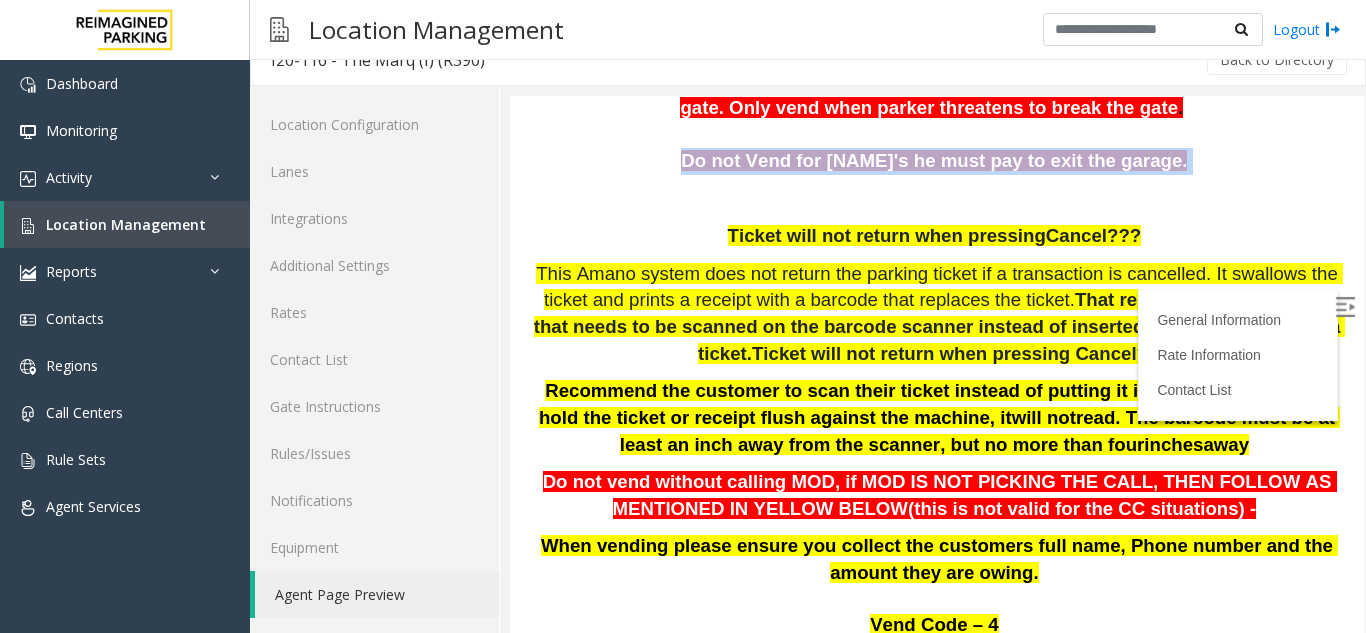 drag, startPoint x: 648, startPoint y: 191, endPoint x: 1196, endPoint y: 196, distance: 548.0228 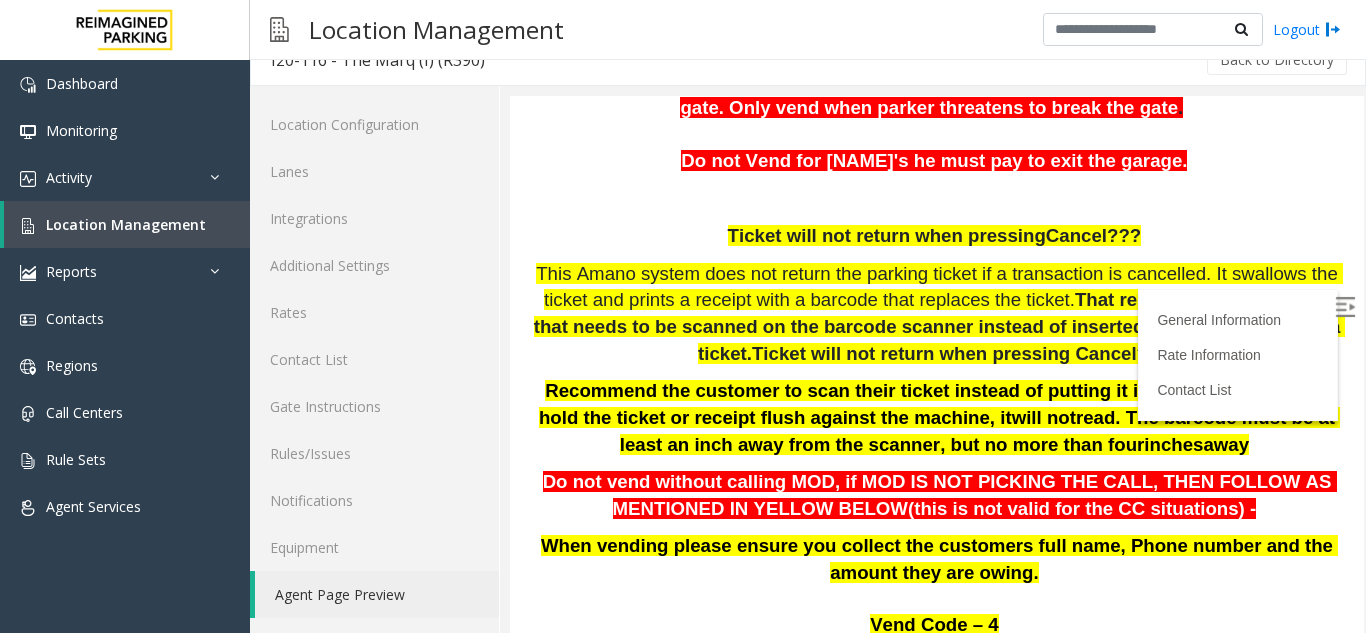 drag, startPoint x: 1195, startPoint y: 196, endPoint x: 652, endPoint y: 223, distance: 543.67084 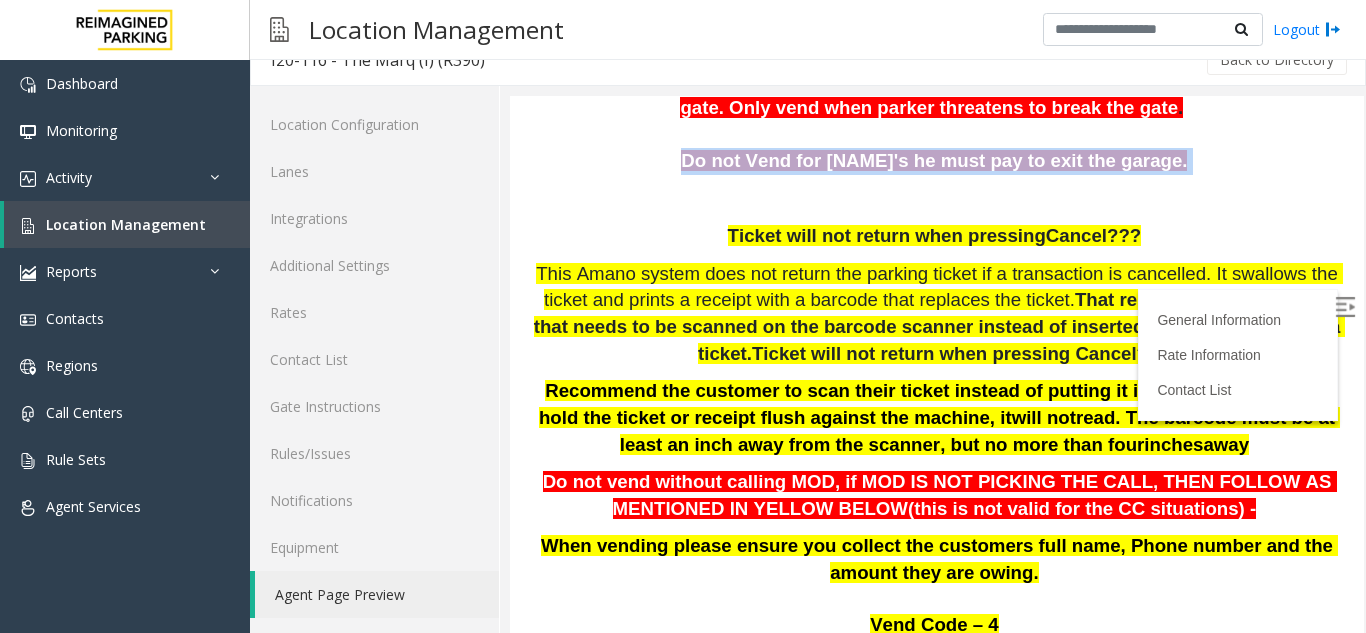 drag, startPoint x: 642, startPoint y: 196, endPoint x: 1210, endPoint y: 194, distance: 568.00354 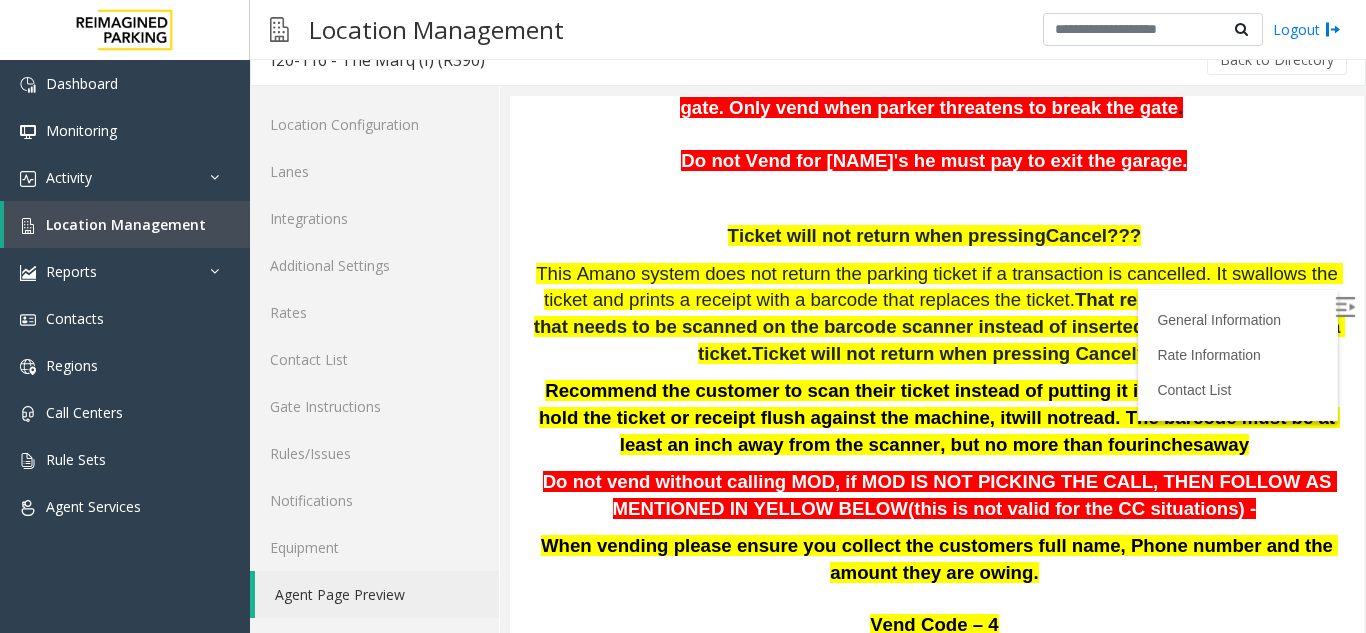 click on "Ticket will not return when pressing  Cancel???" at bounding box center (937, 236) 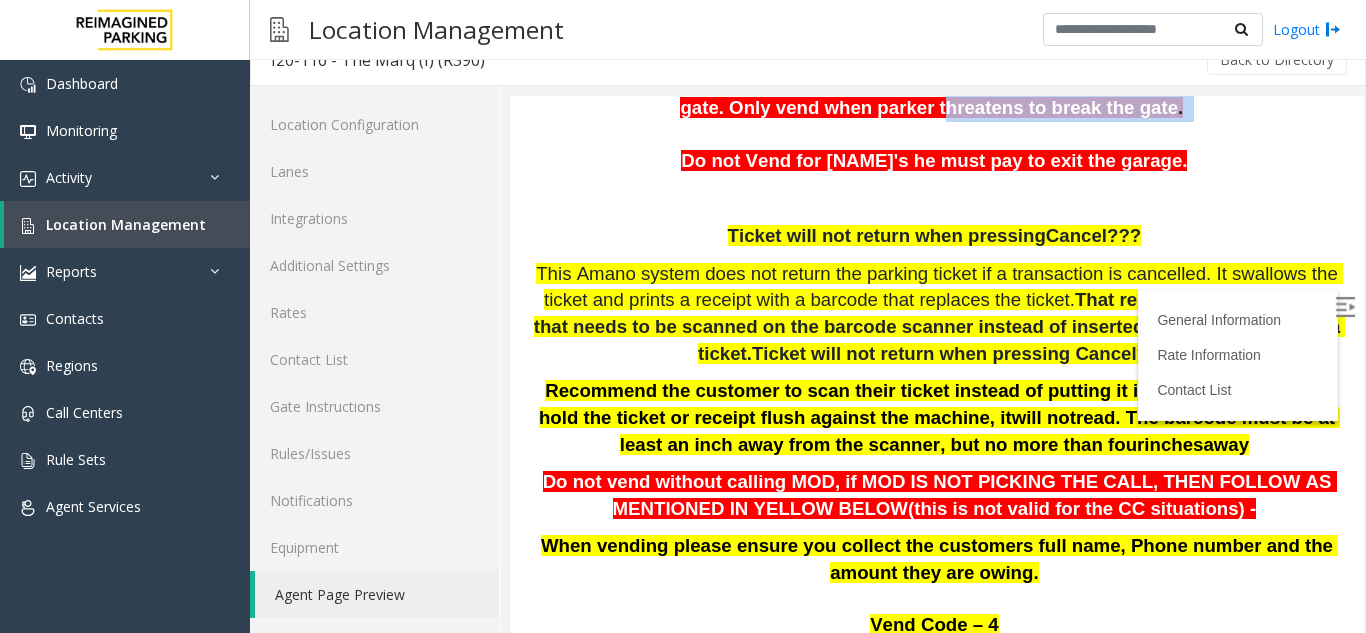 drag, startPoint x: 613, startPoint y: 176, endPoint x: 635, endPoint y: 133, distance: 48.30114 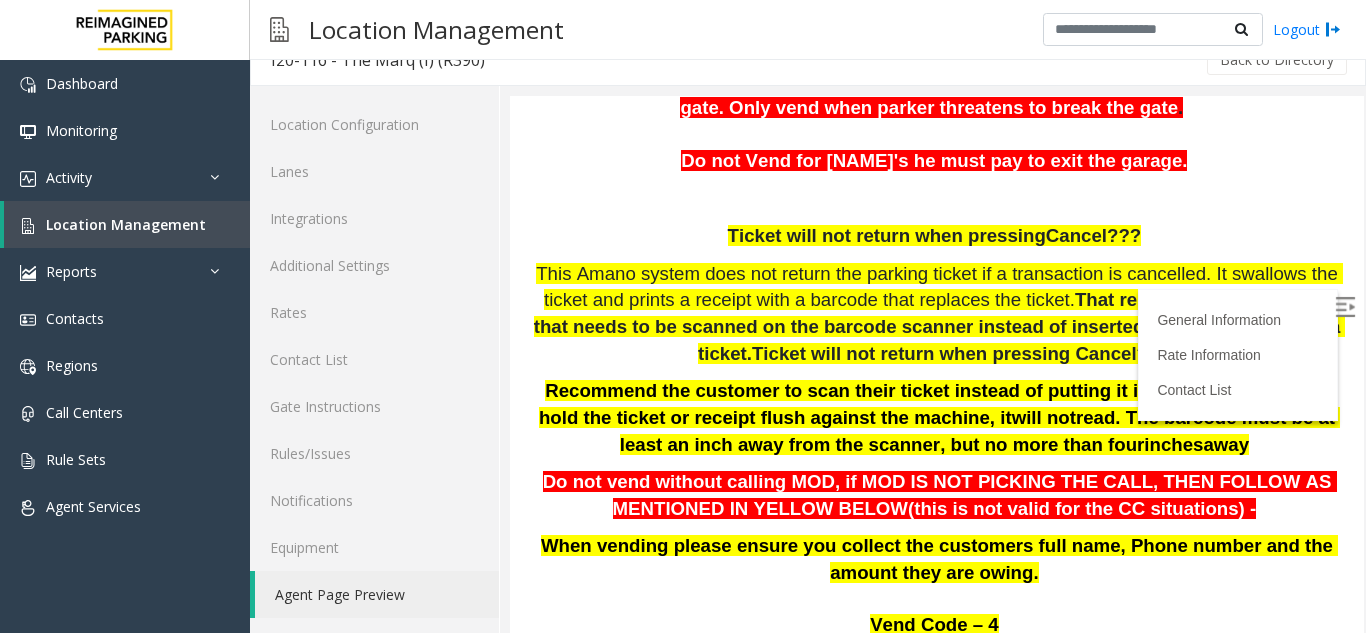 click at bounding box center [937, 199] 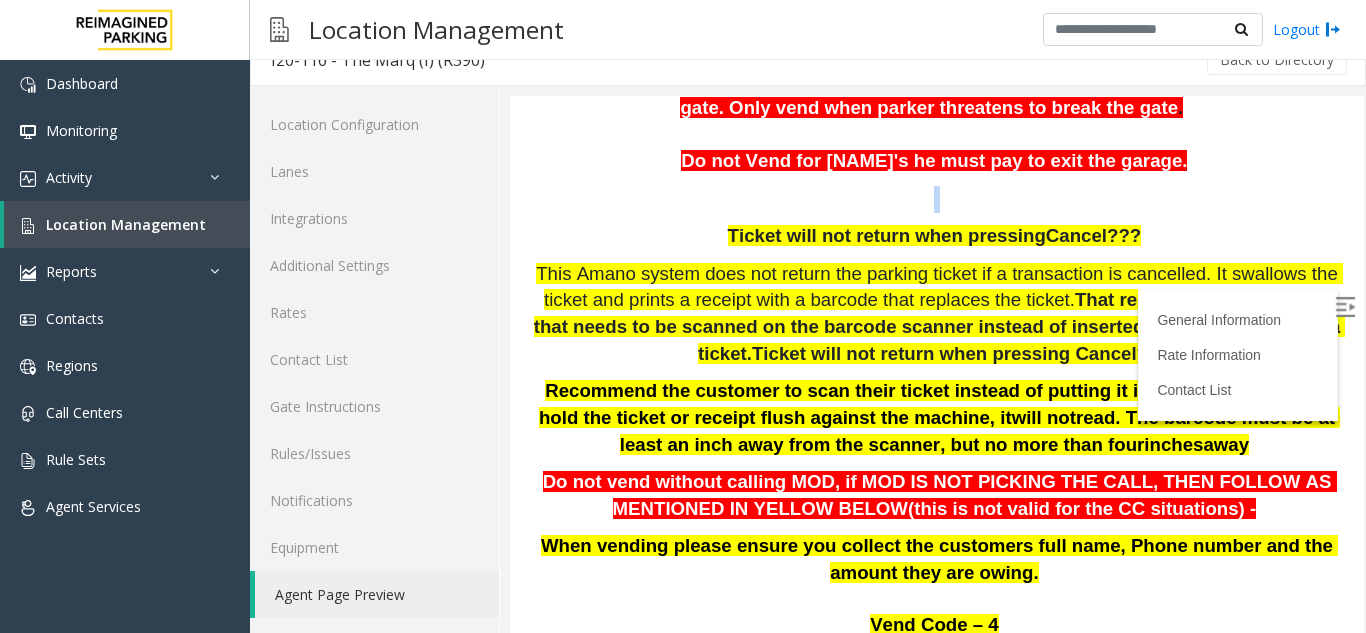 drag, startPoint x: 1190, startPoint y: 196, endPoint x: 657, endPoint y: 262, distance: 537.07074 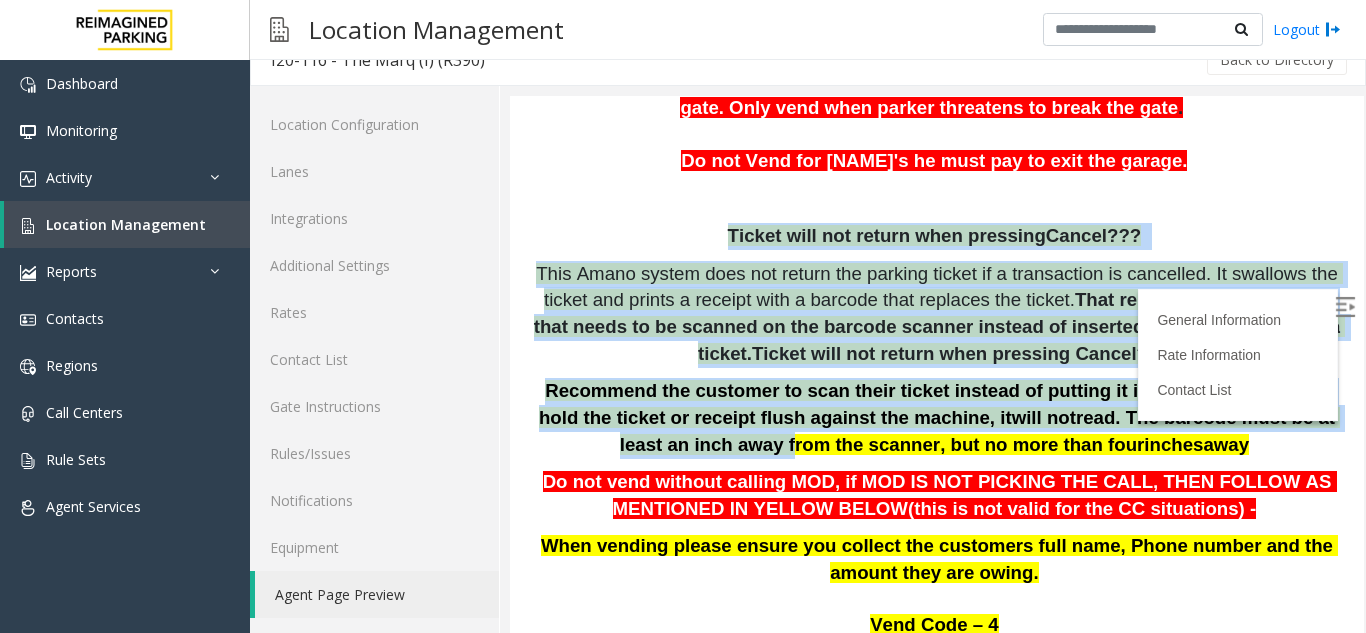 drag, startPoint x: 743, startPoint y: 271, endPoint x: 1331, endPoint y: 448, distance: 614.0627 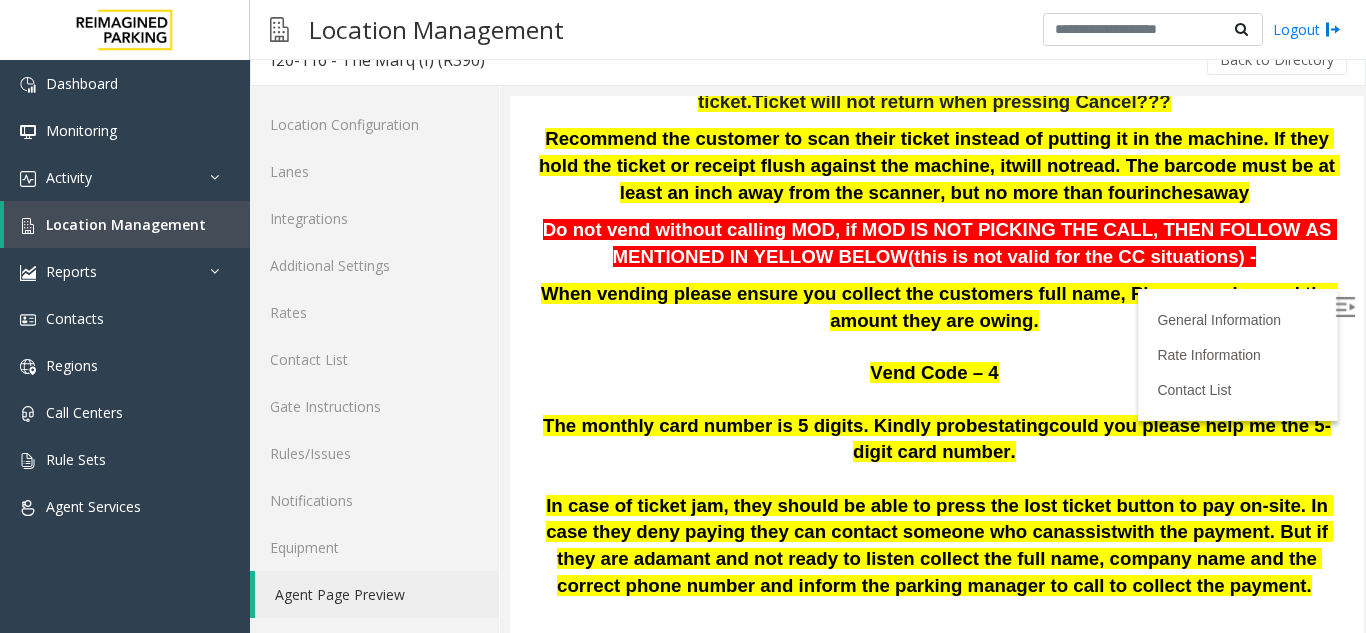 scroll, scrollTop: 800, scrollLeft: 0, axis: vertical 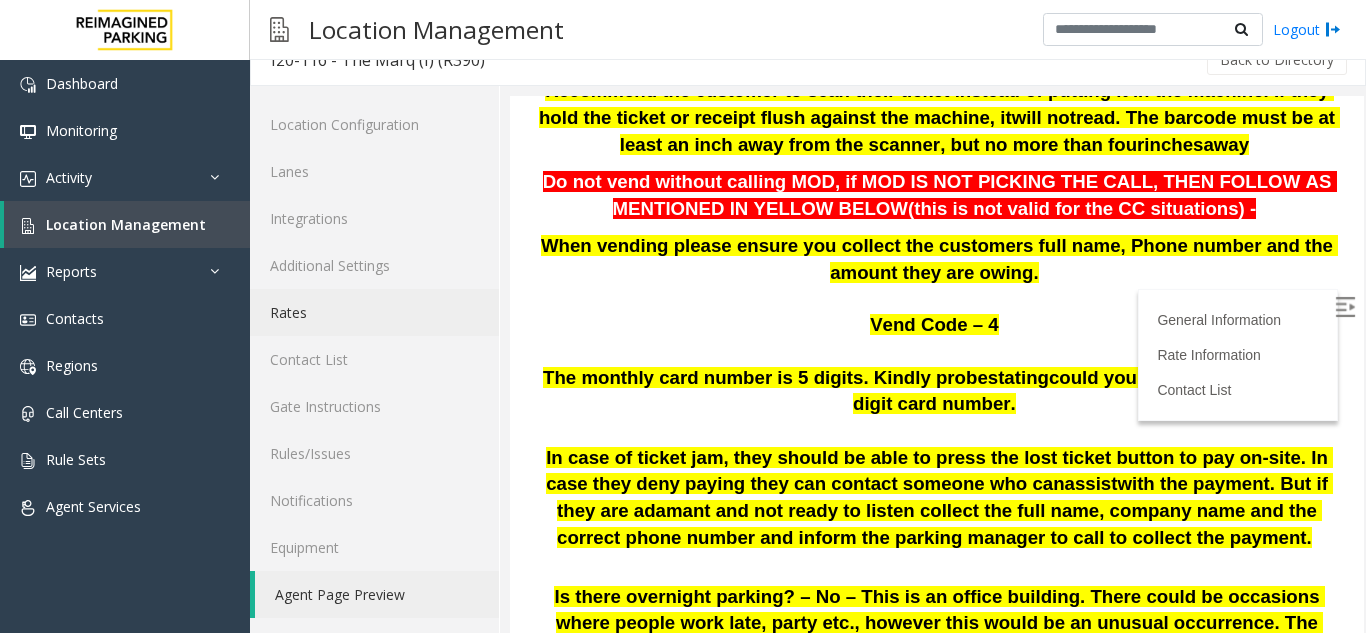 click on "Rates" 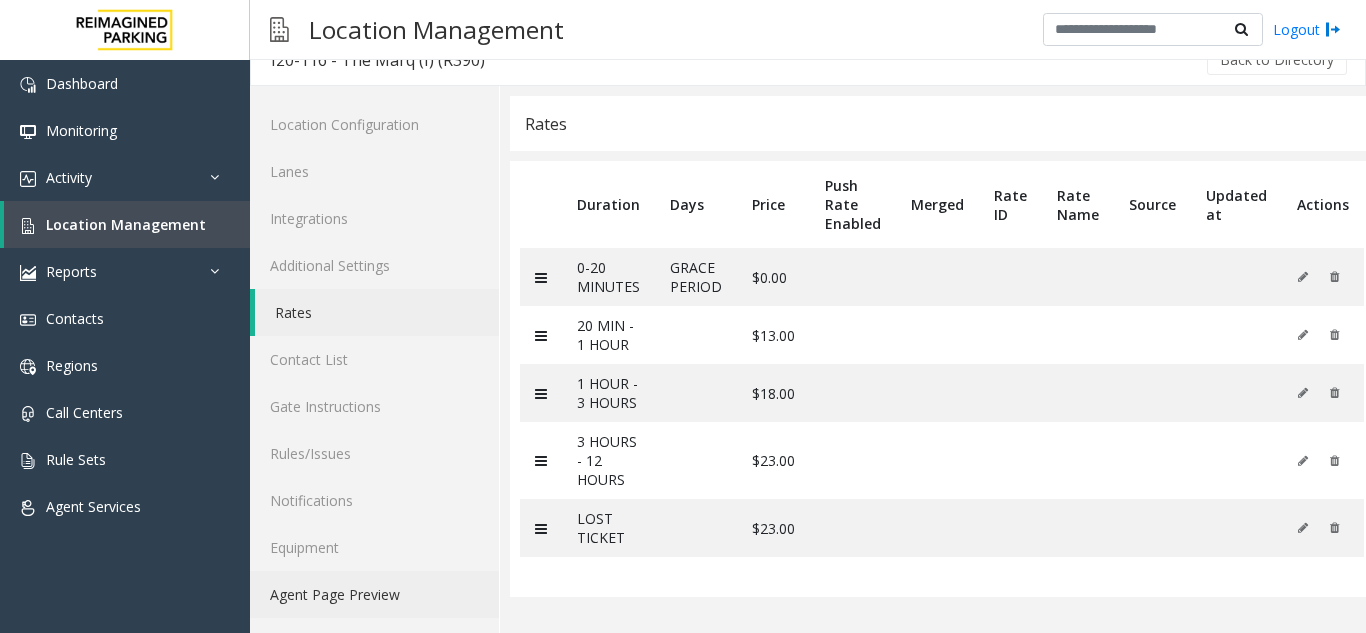 click on "Agent Page Preview" 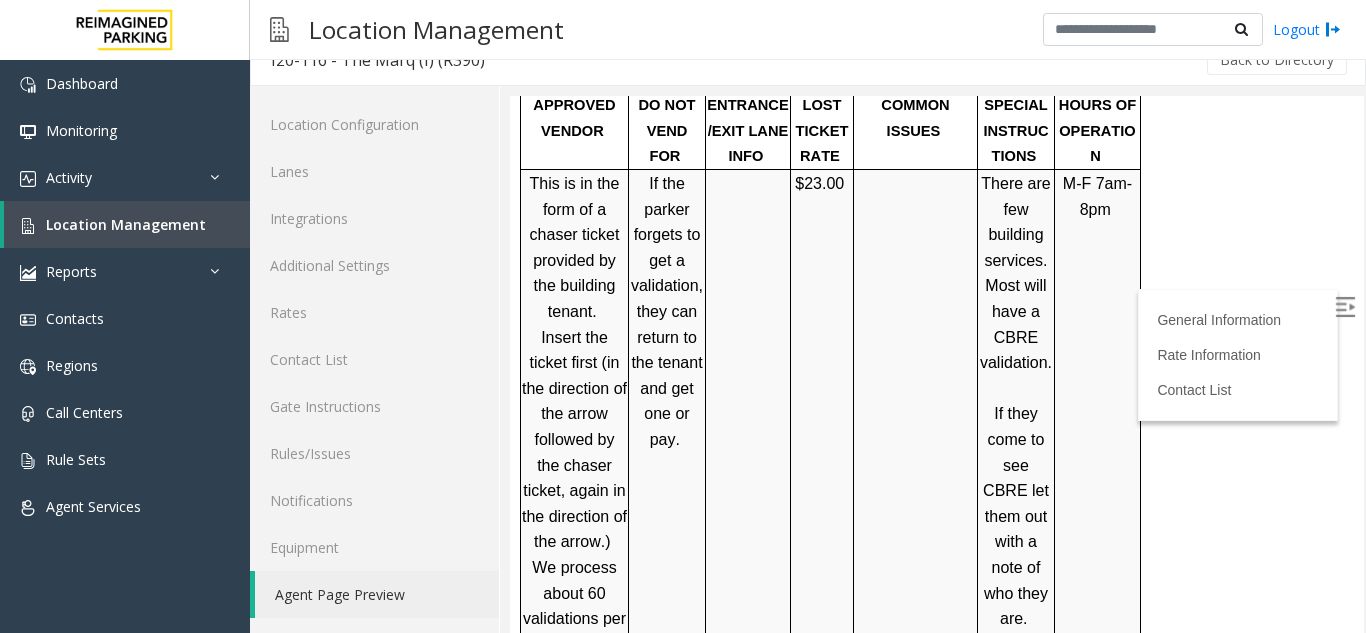 scroll, scrollTop: 3100, scrollLeft: 0, axis: vertical 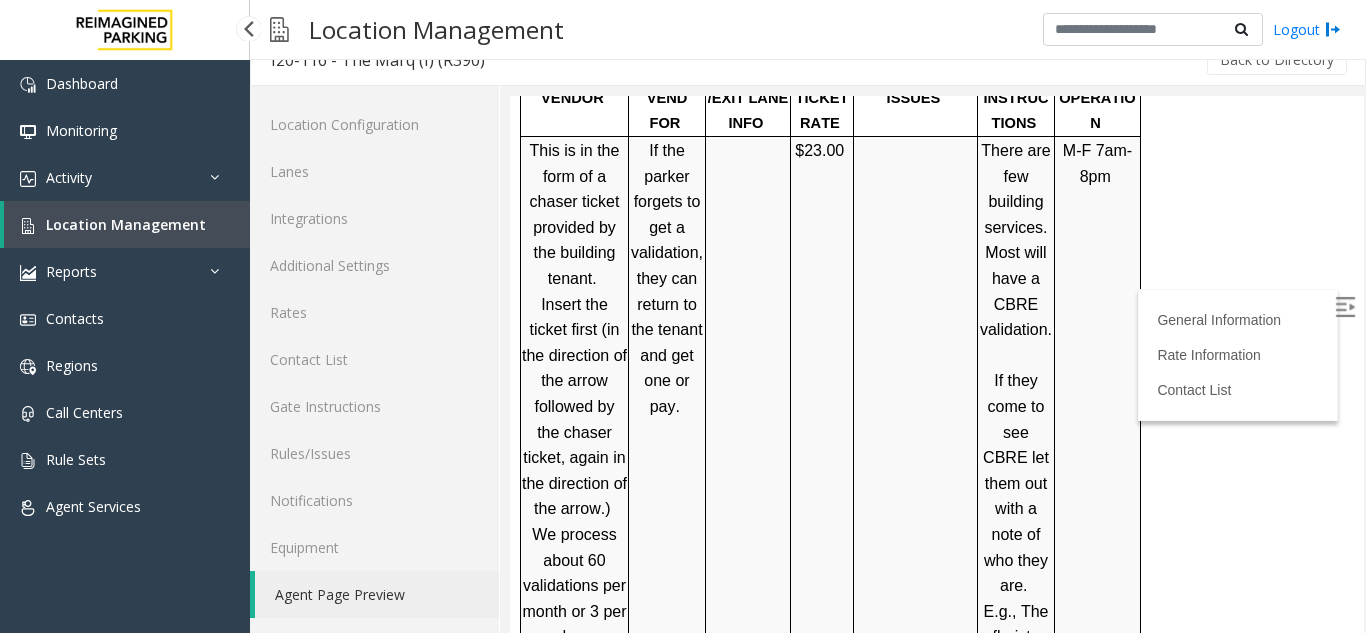 click on "Location Management" at bounding box center [127, 224] 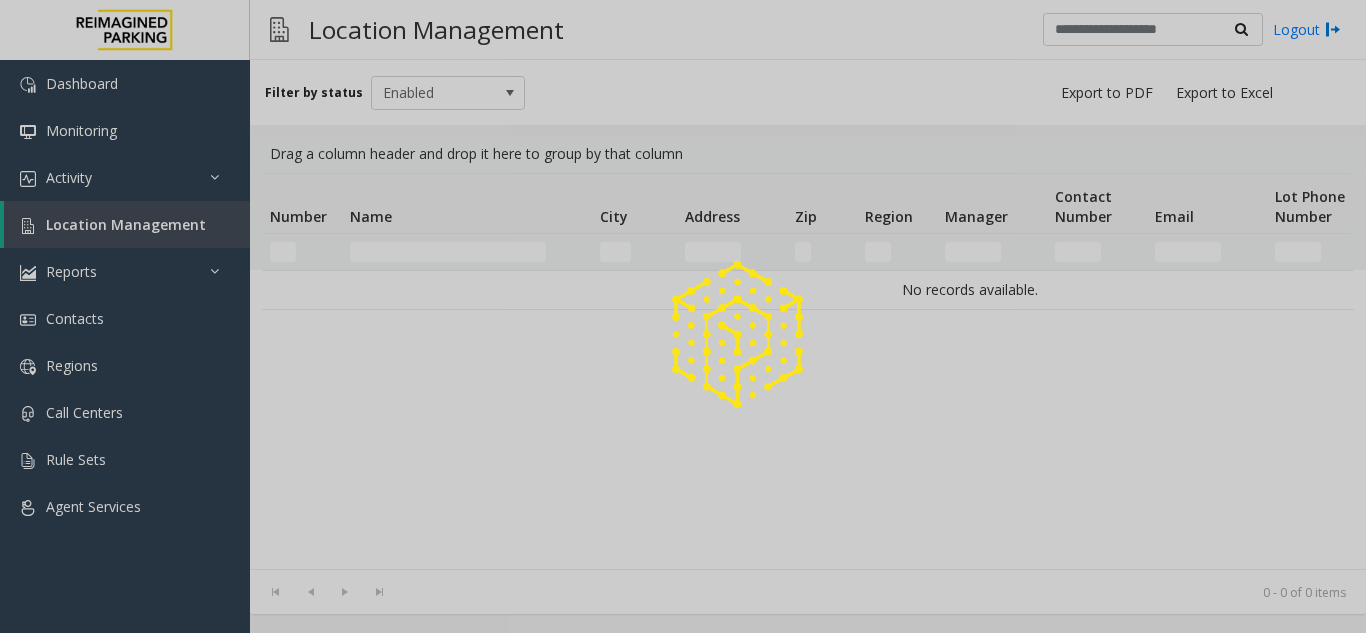 scroll, scrollTop: 0, scrollLeft: 0, axis: both 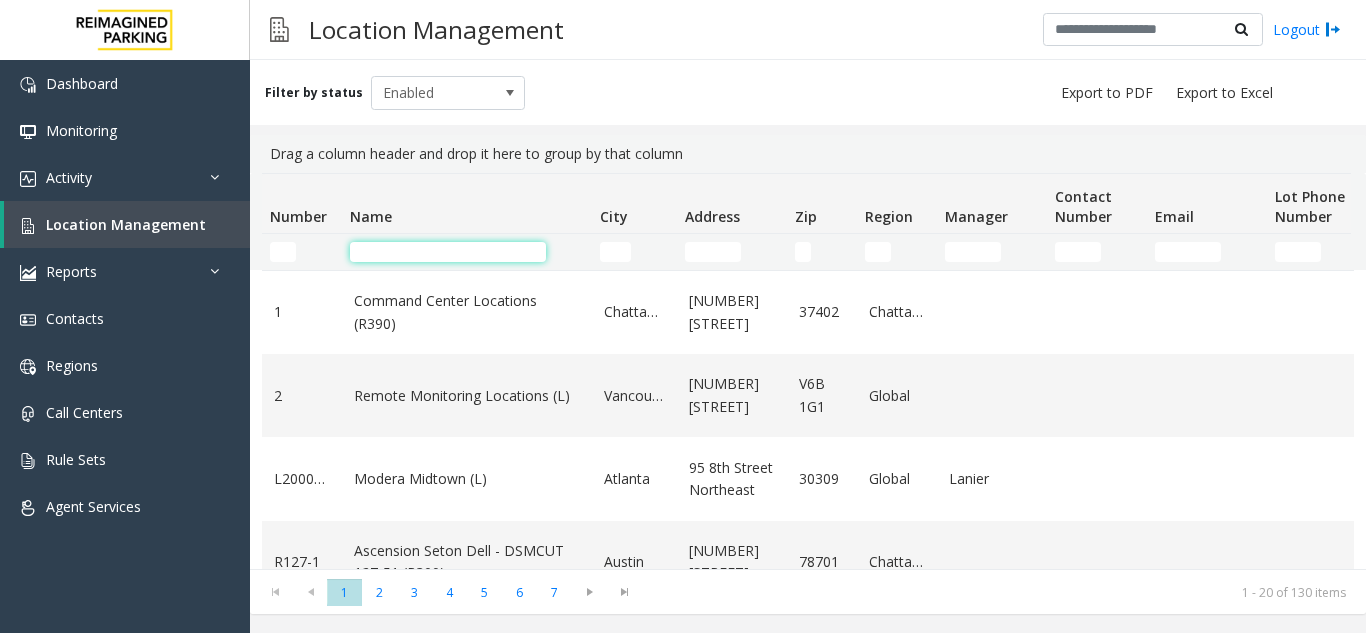 click 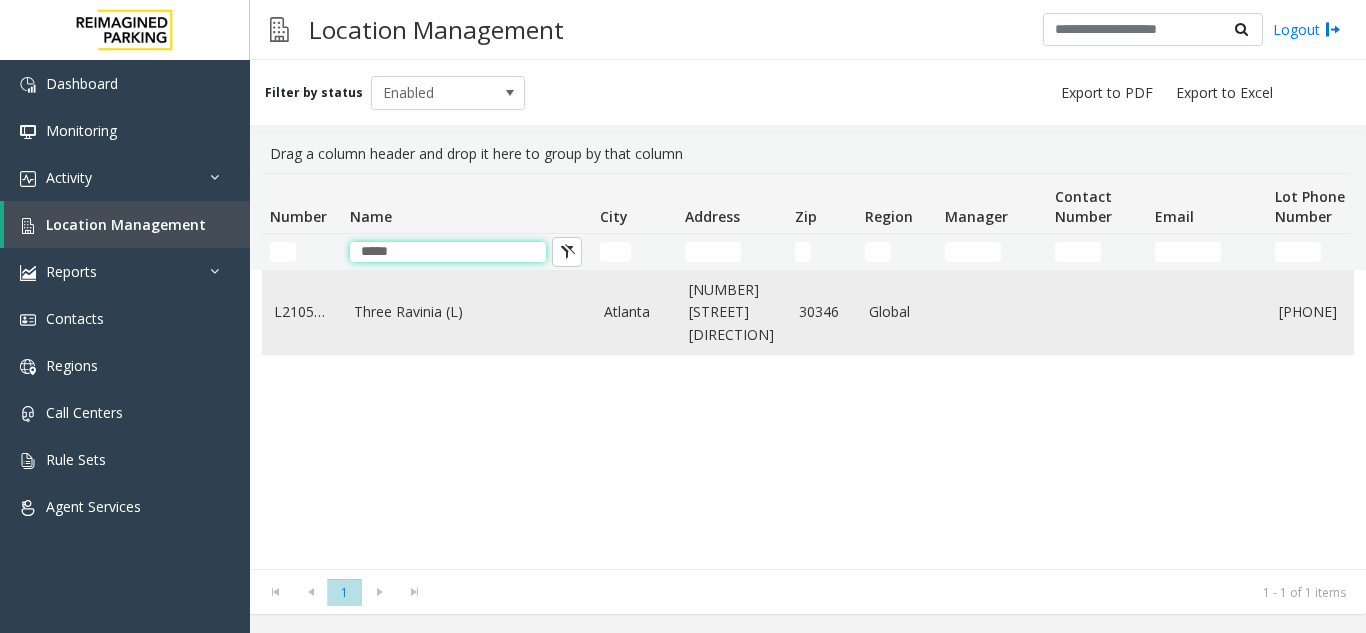 type on "*****" 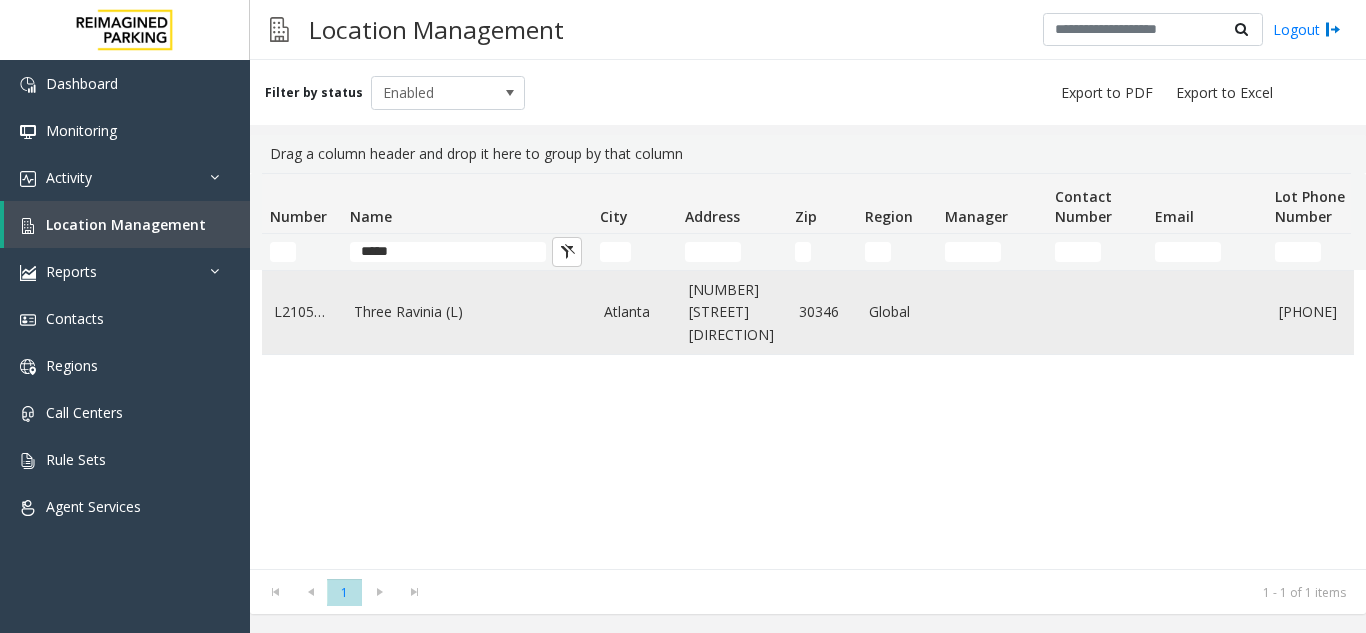 click on "Three Ravinia (L)" 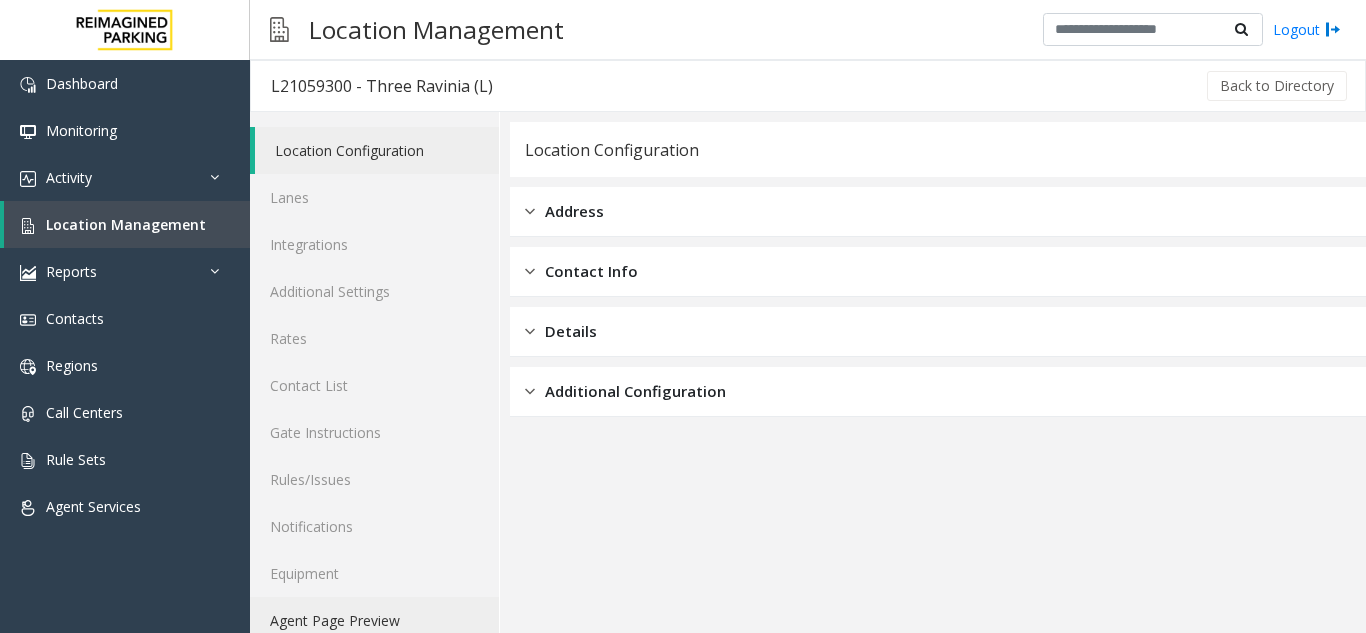 click on "Agent Page Preview" 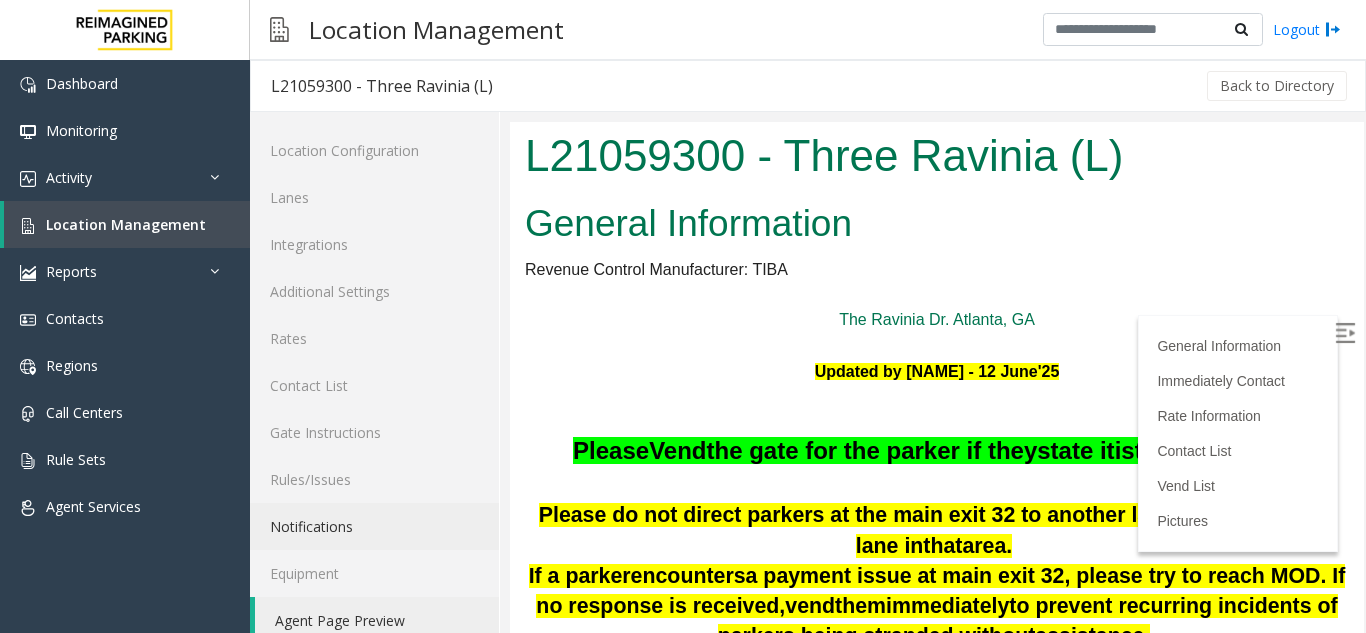 scroll, scrollTop: 200, scrollLeft: 0, axis: vertical 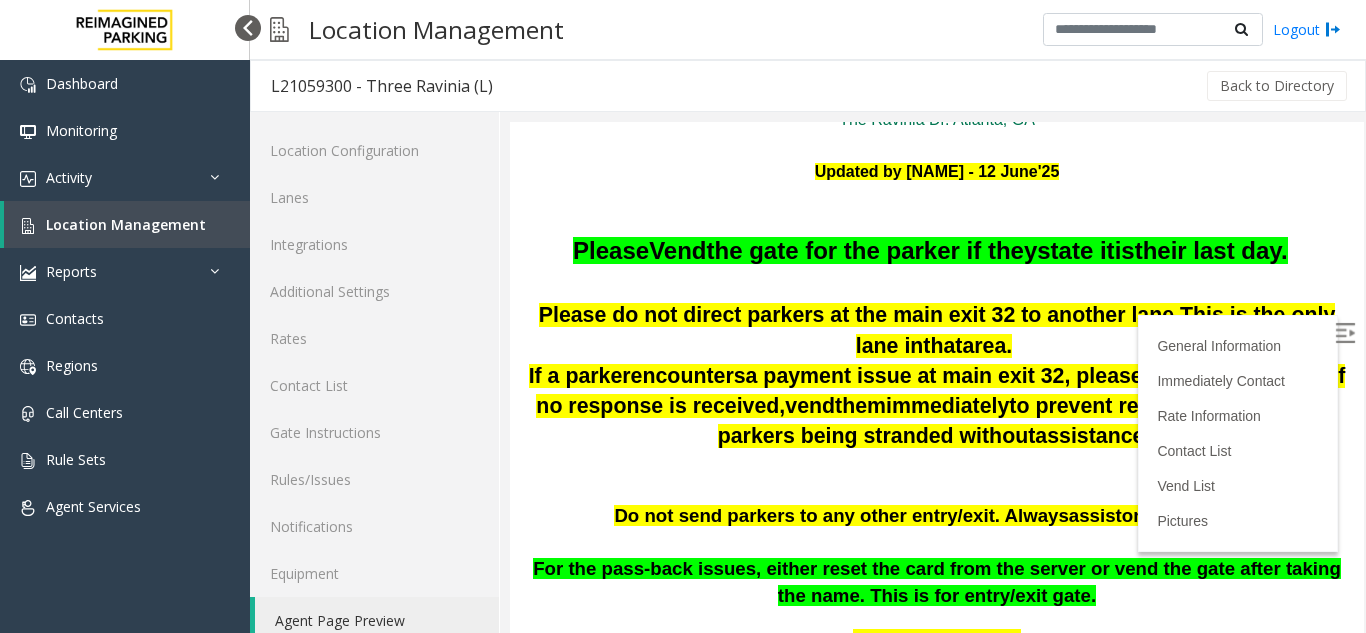 click at bounding box center [248, 28] 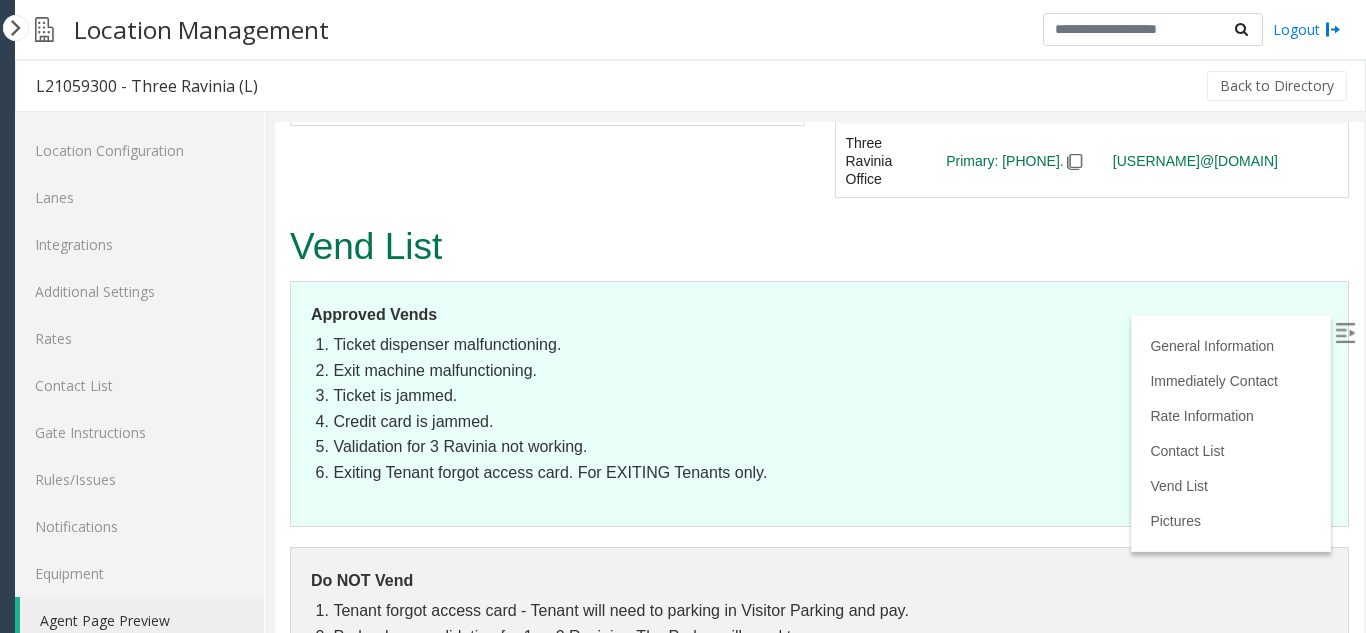 scroll, scrollTop: 4716, scrollLeft: 0, axis: vertical 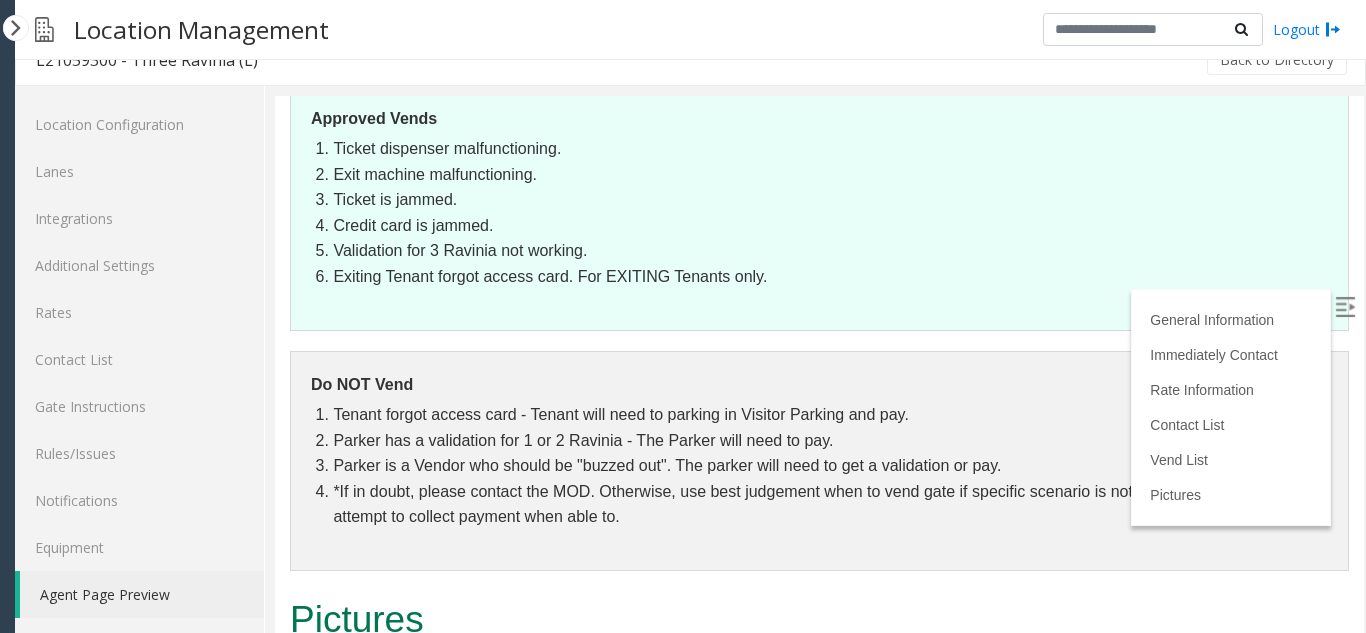 click at bounding box center [298, 713] 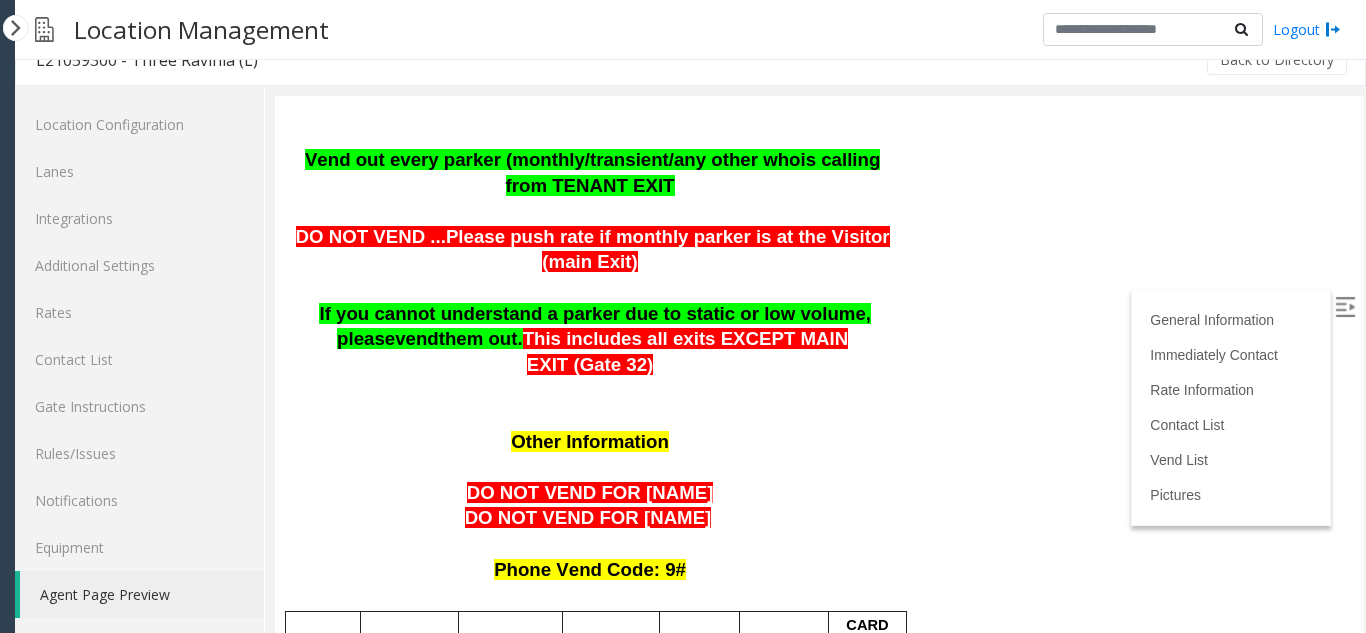 scroll, scrollTop: 1300, scrollLeft: 0, axis: vertical 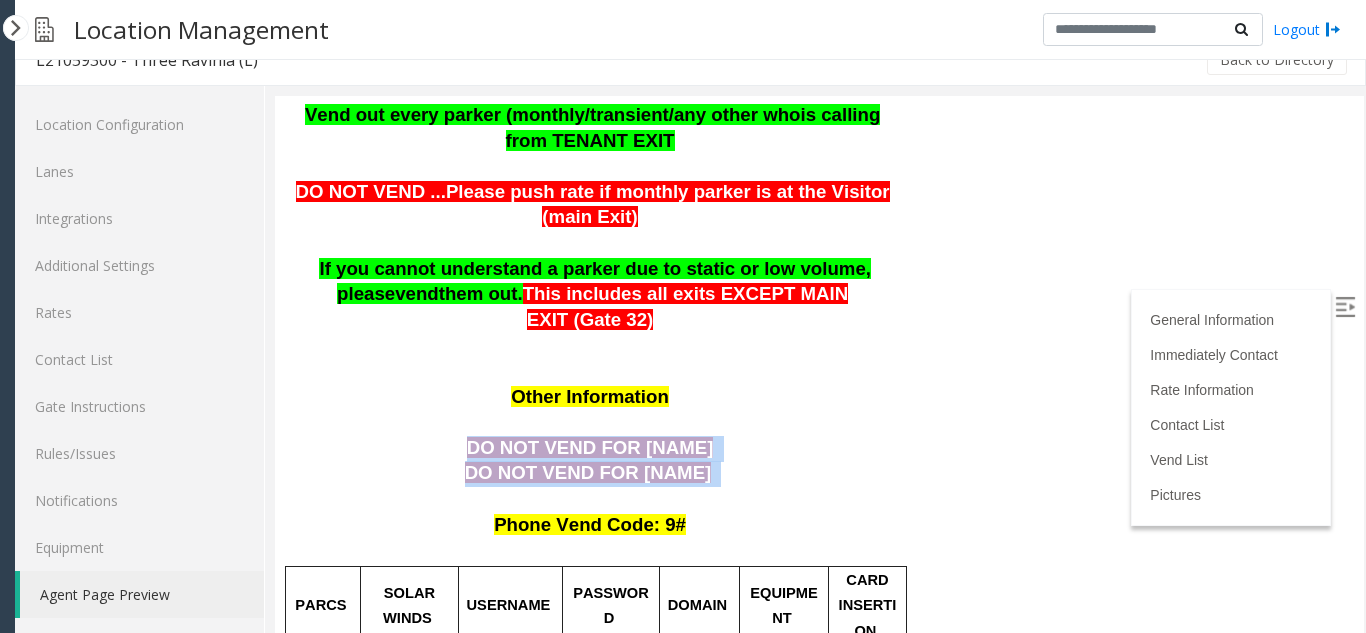 drag, startPoint x: 728, startPoint y: 477, endPoint x: 440, endPoint y: 463, distance: 288.3401 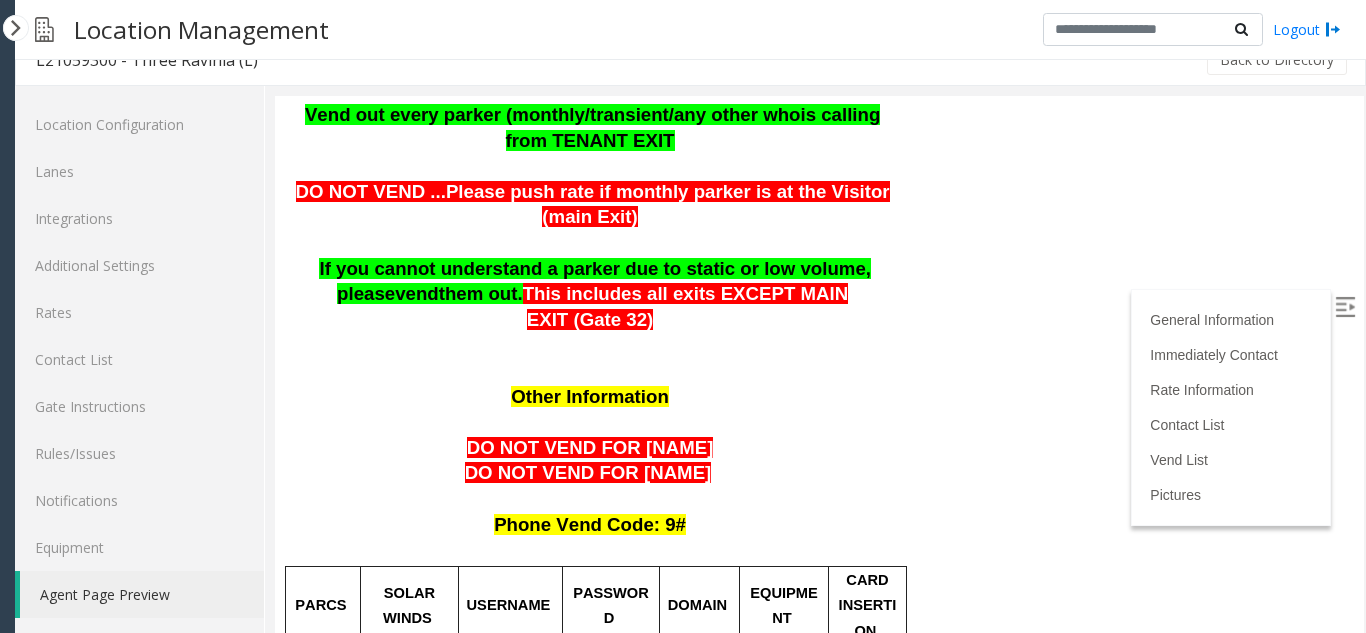 click at bounding box center [592, 423] 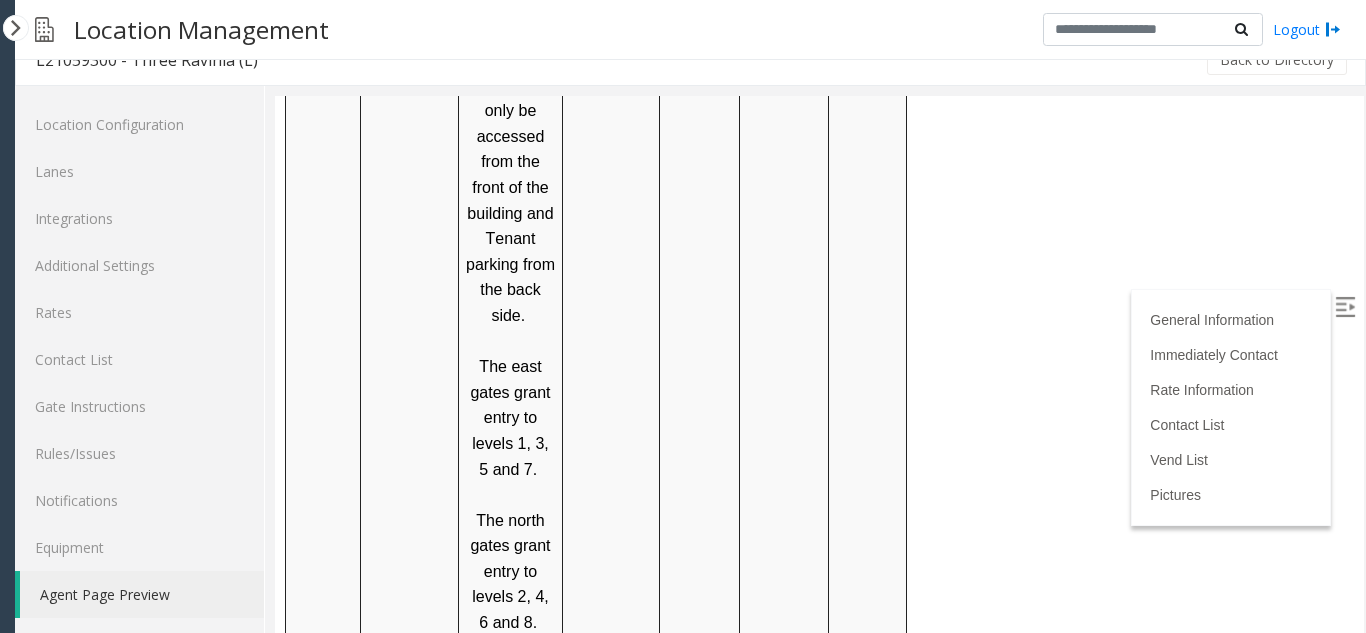 scroll, scrollTop: 3000, scrollLeft: 0, axis: vertical 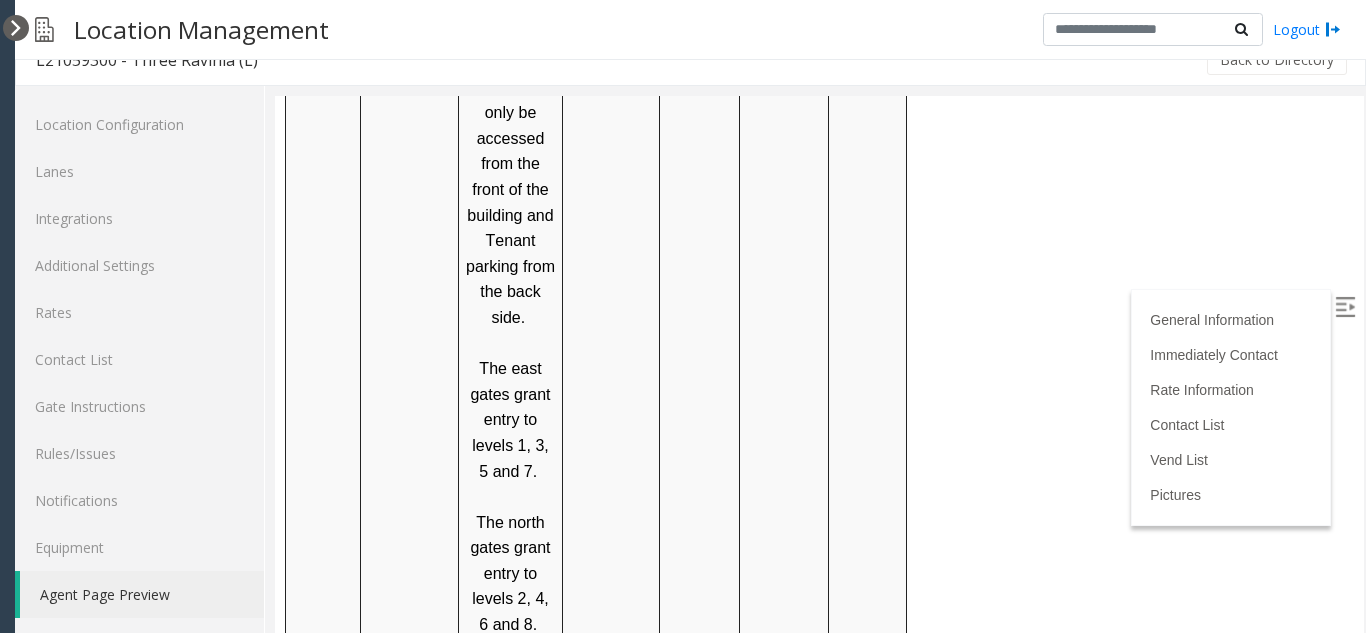 click at bounding box center (16, 28) 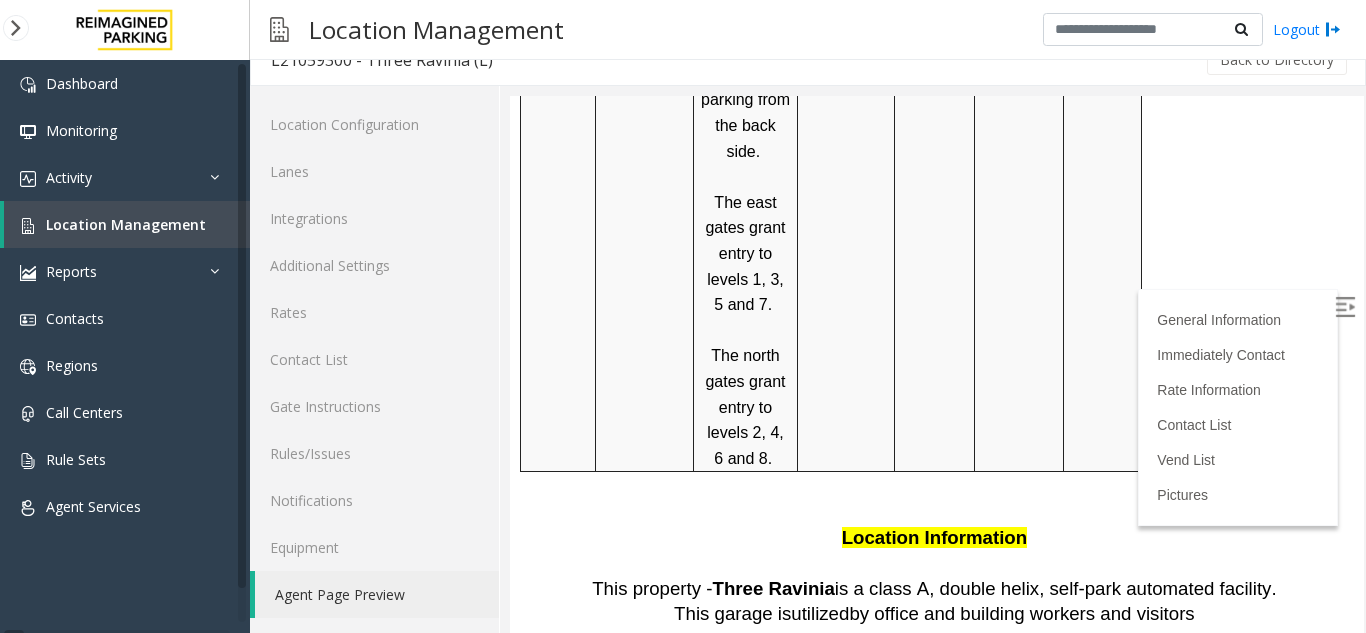 scroll, scrollTop: 3190, scrollLeft: 0, axis: vertical 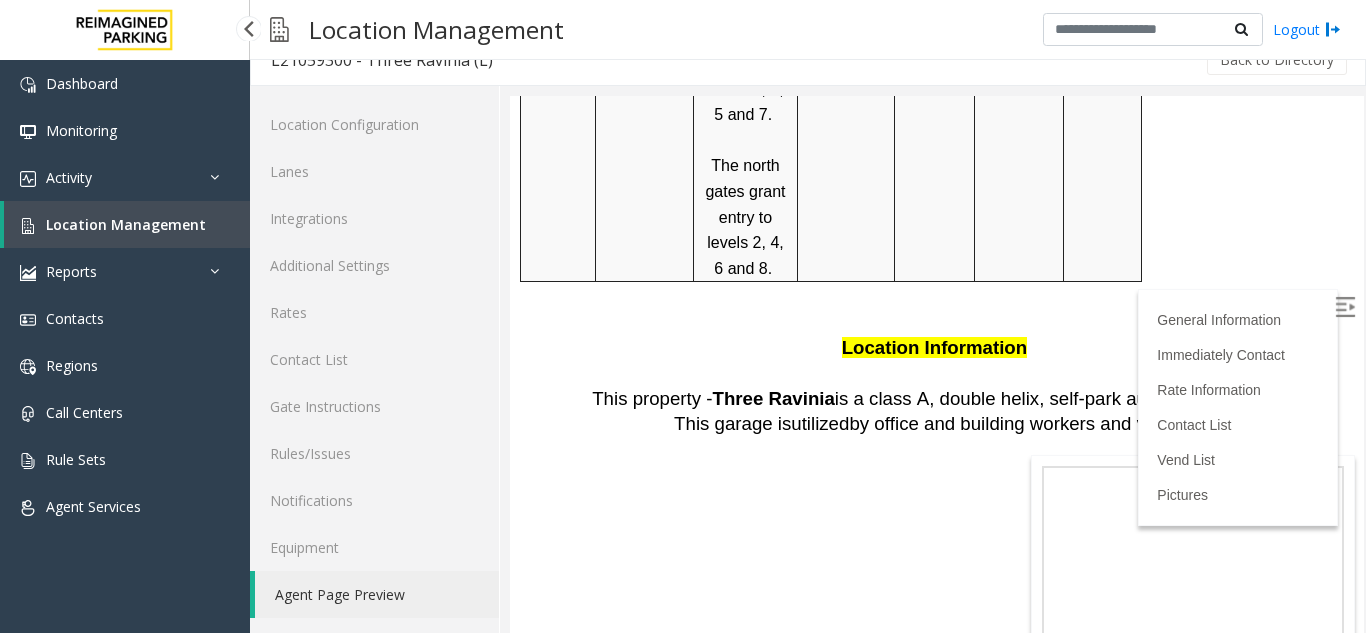 click on "Location Management" at bounding box center (127, 224) 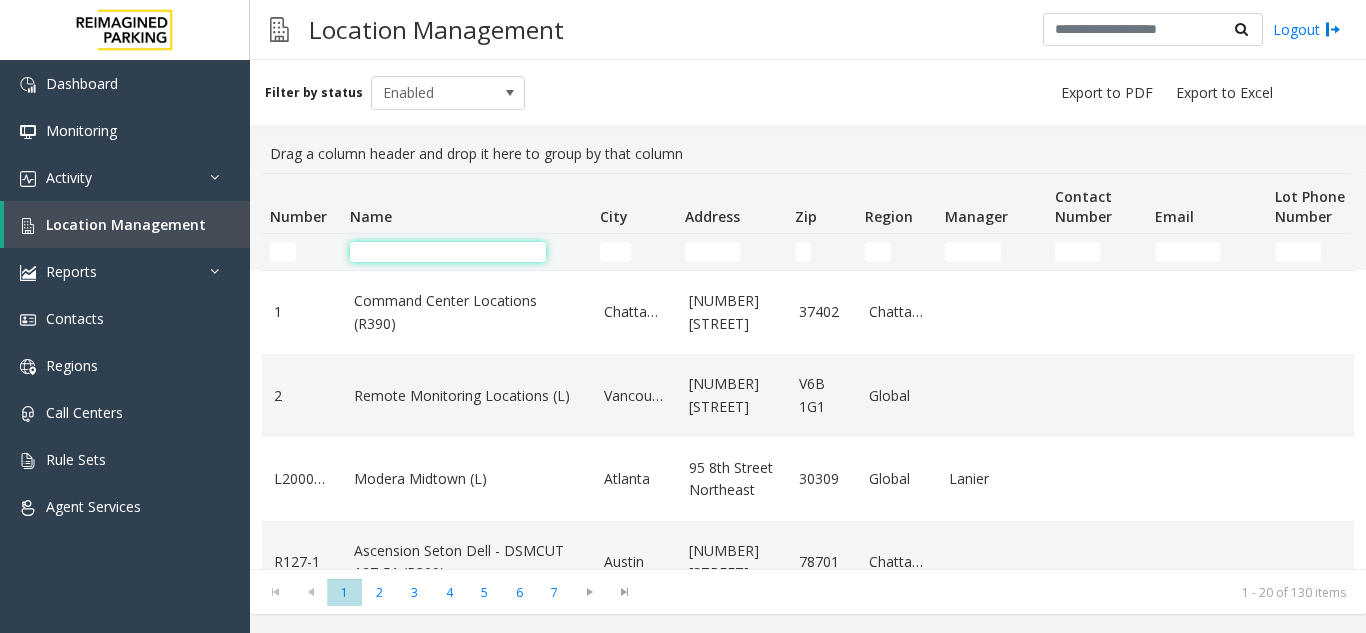 click 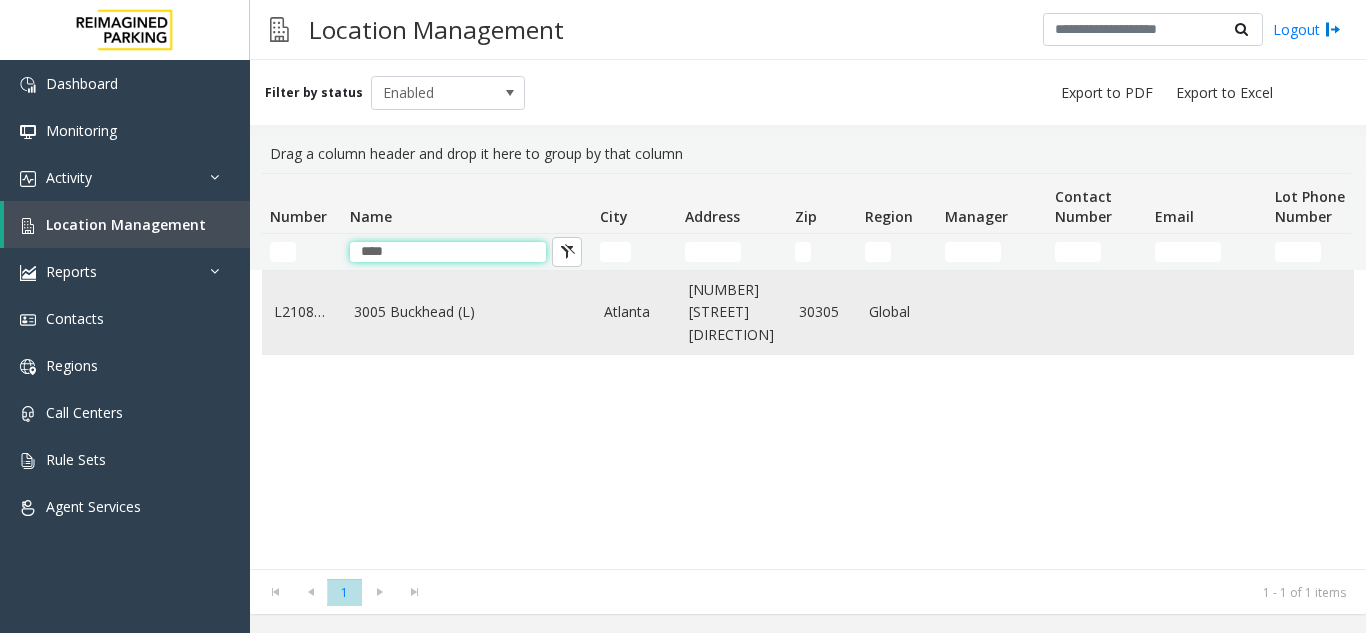 type on "****" 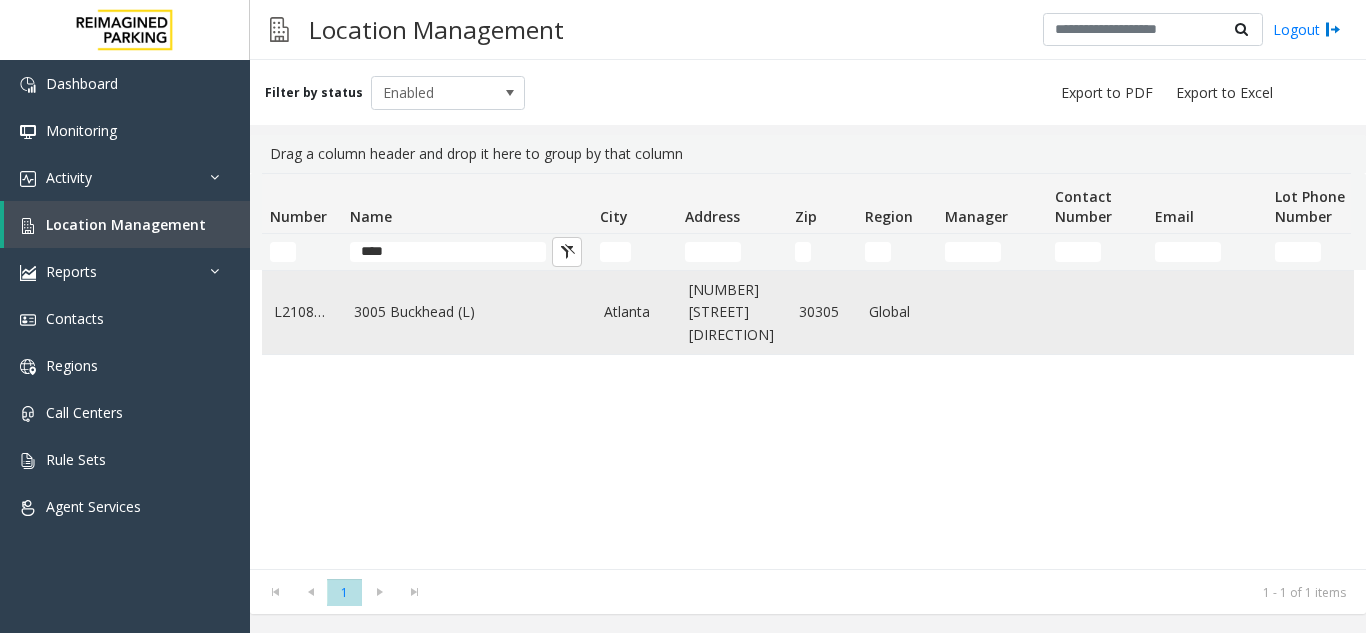 click on "3005 Buckhead (L)" 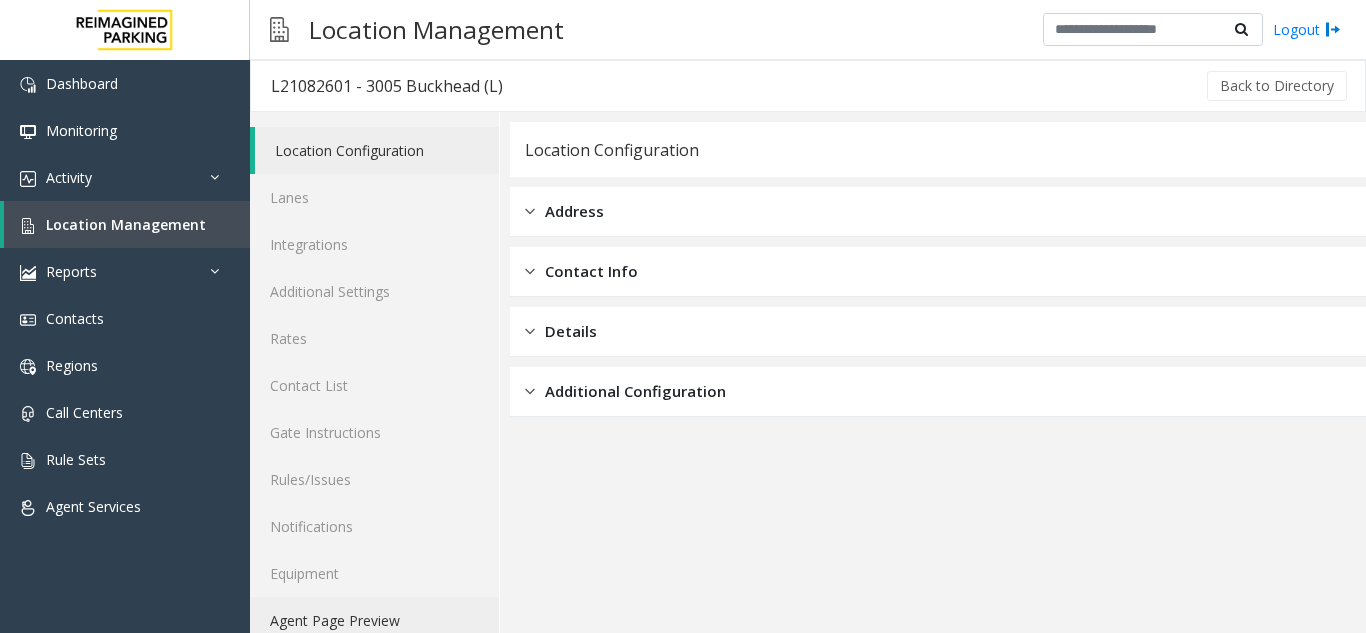 click on "Agent Page Preview" 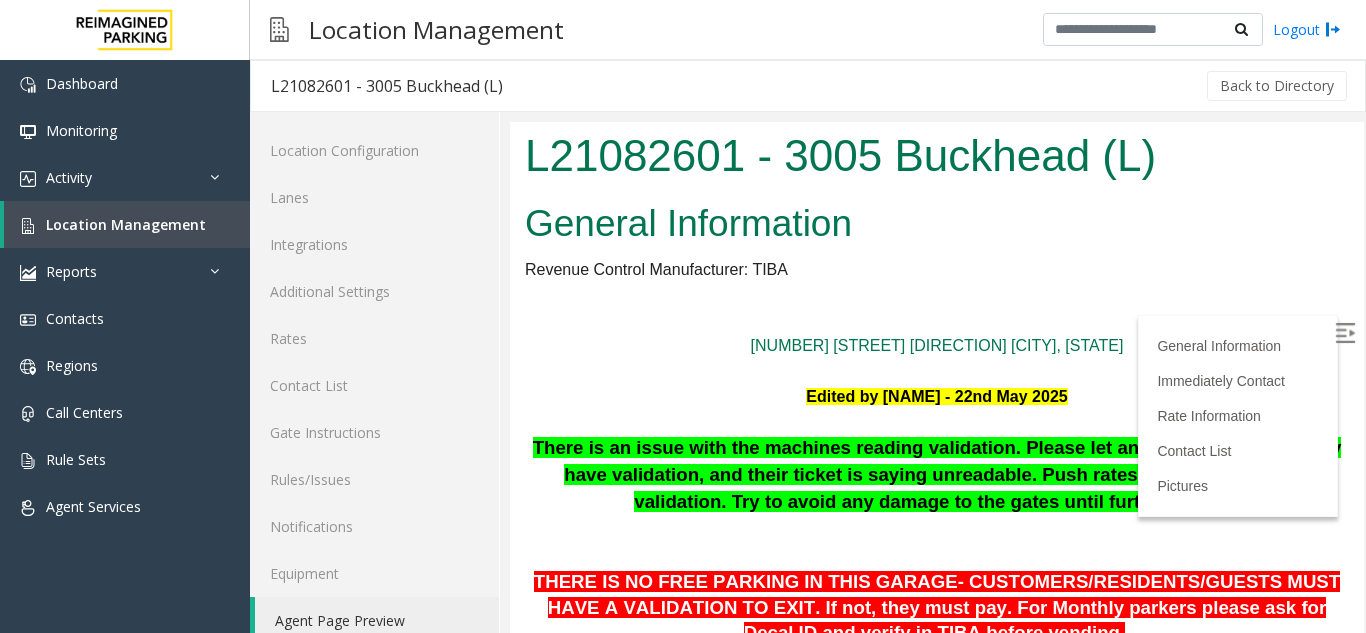 scroll, scrollTop: 0, scrollLeft: 0, axis: both 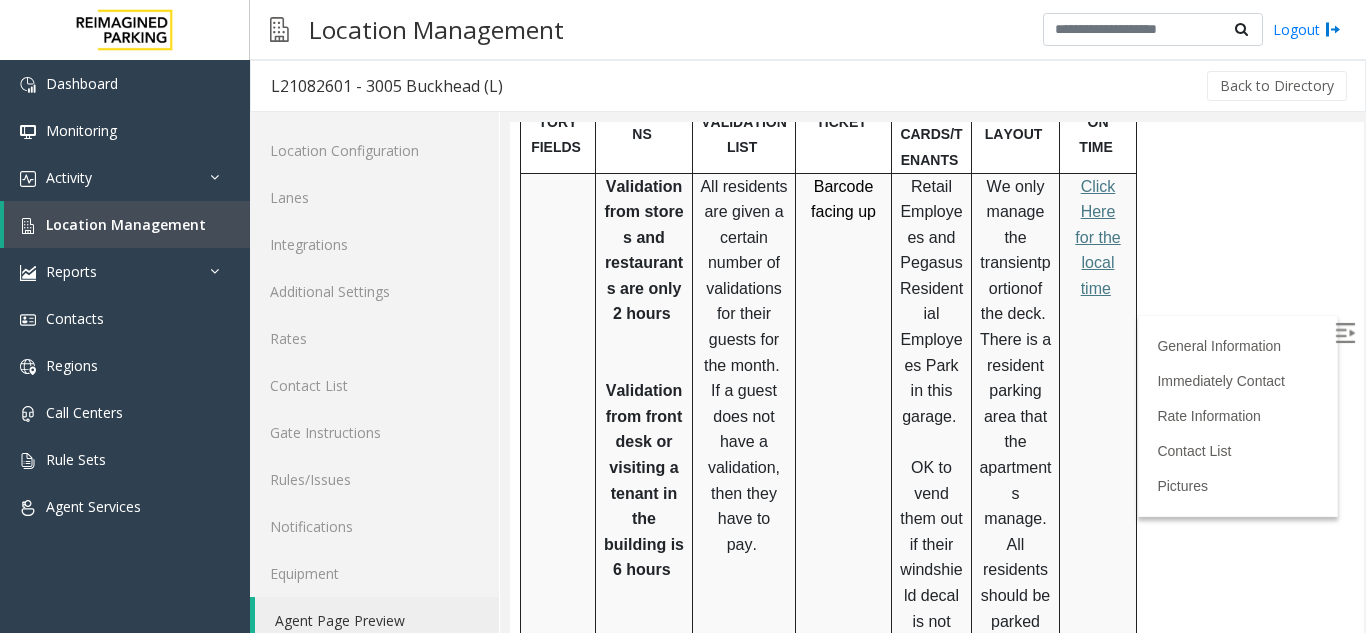 click on "Click Here for the local time" at bounding box center (1097, 237) 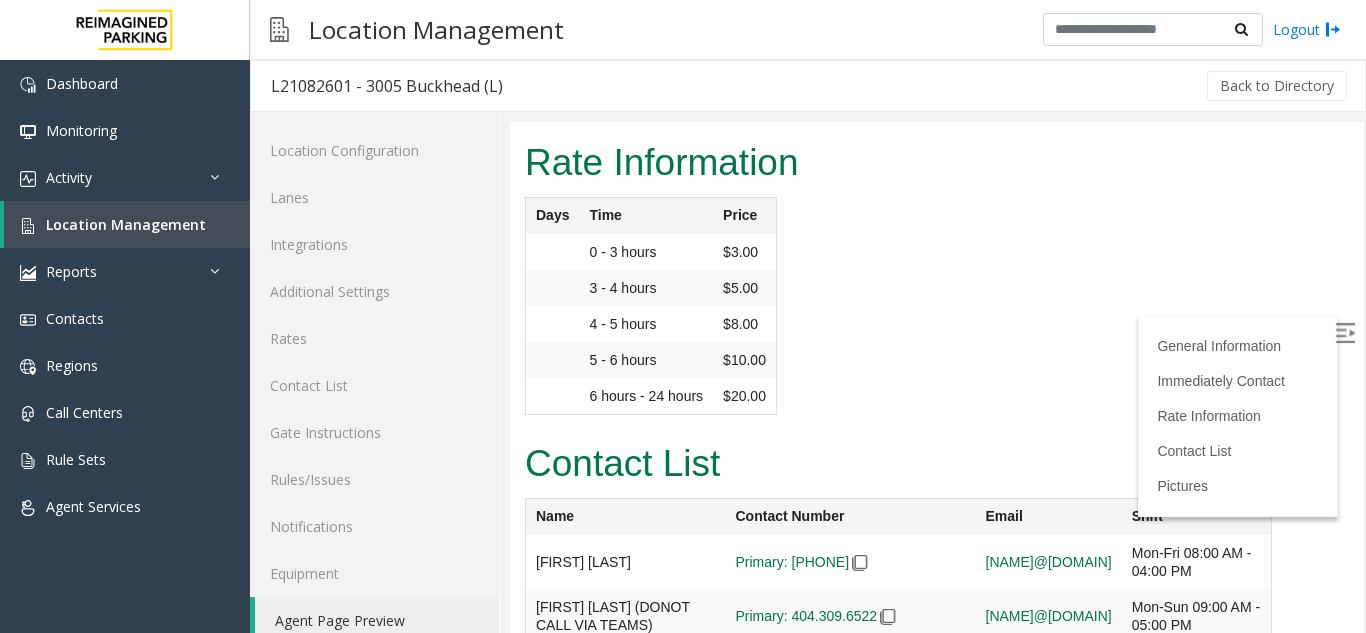 scroll, scrollTop: 3882, scrollLeft: 0, axis: vertical 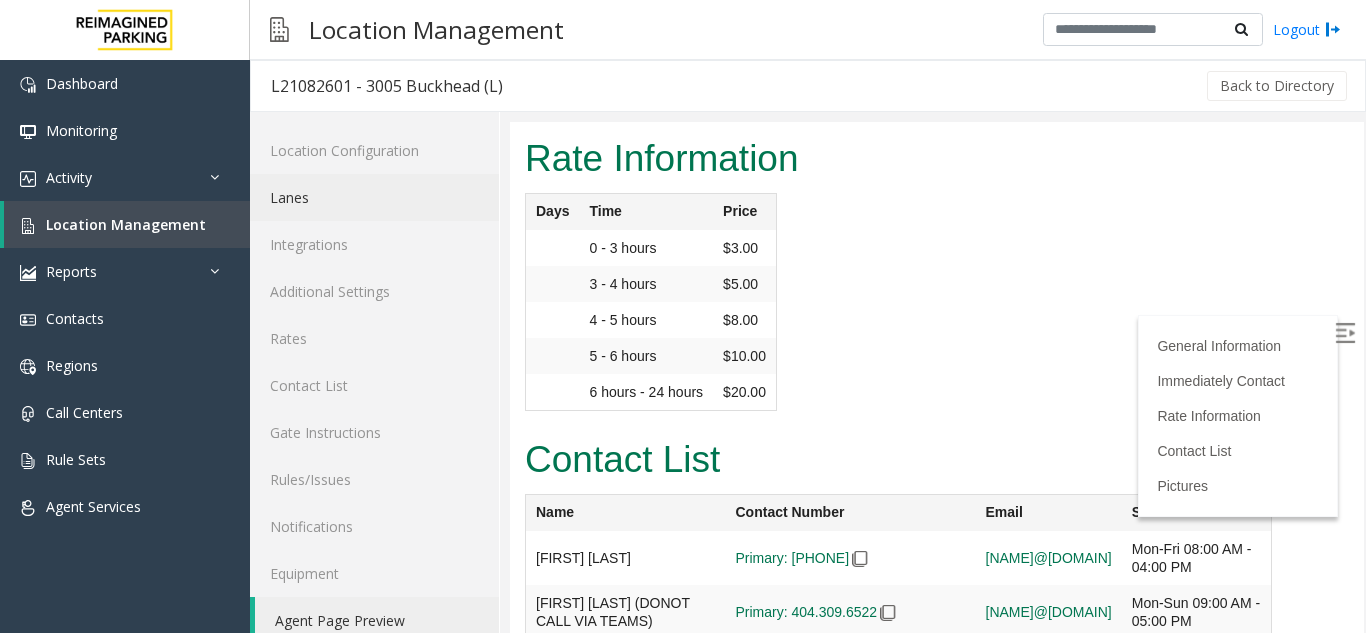 click on "Lanes" 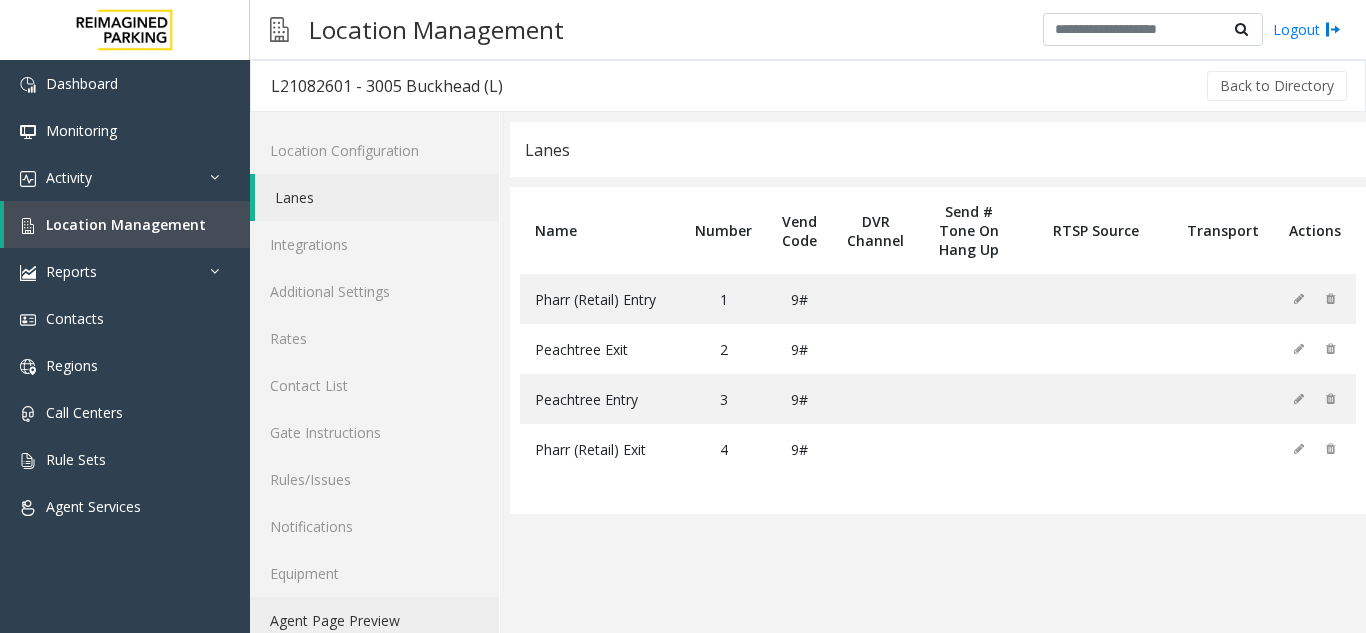 click on "Agent Page Preview" 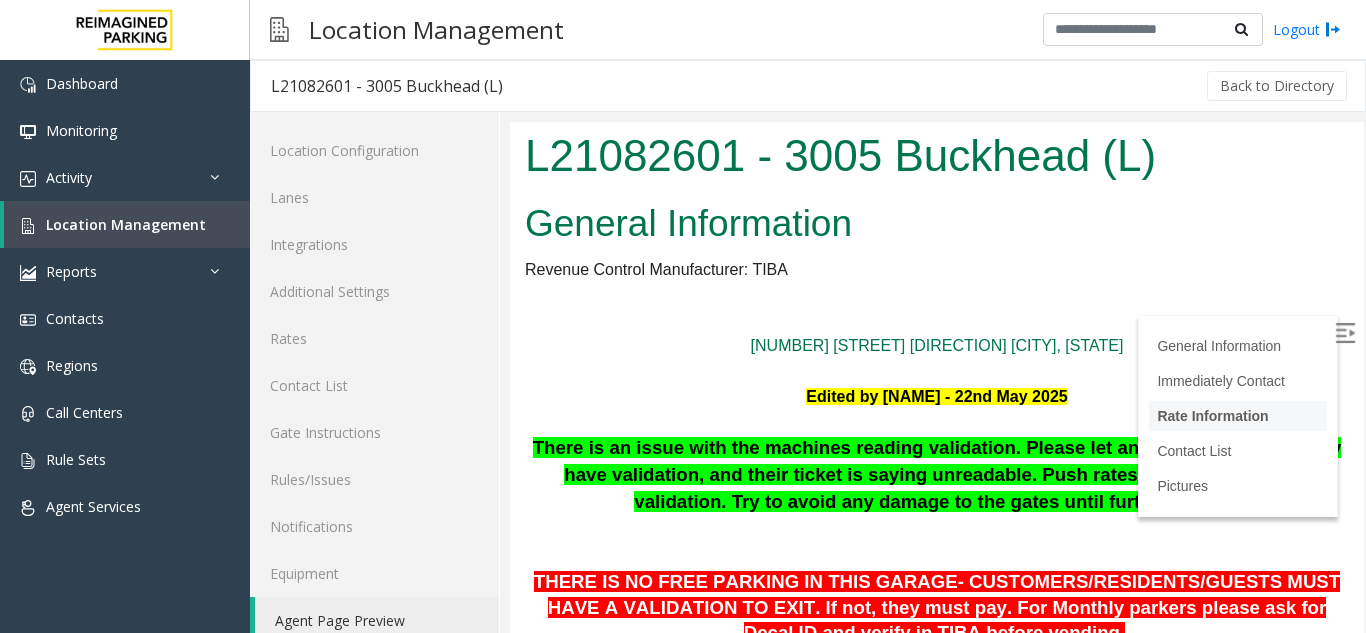 scroll, scrollTop: 0, scrollLeft: 0, axis: both 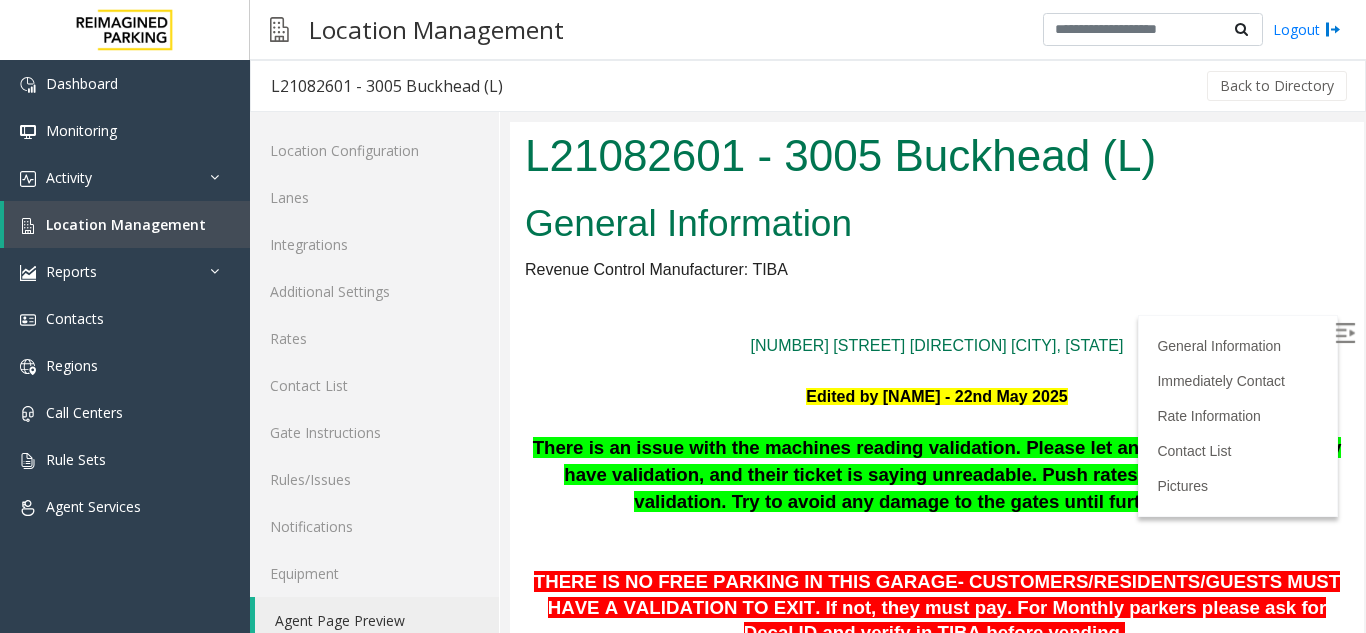 click at bounding box center [1347, 336] 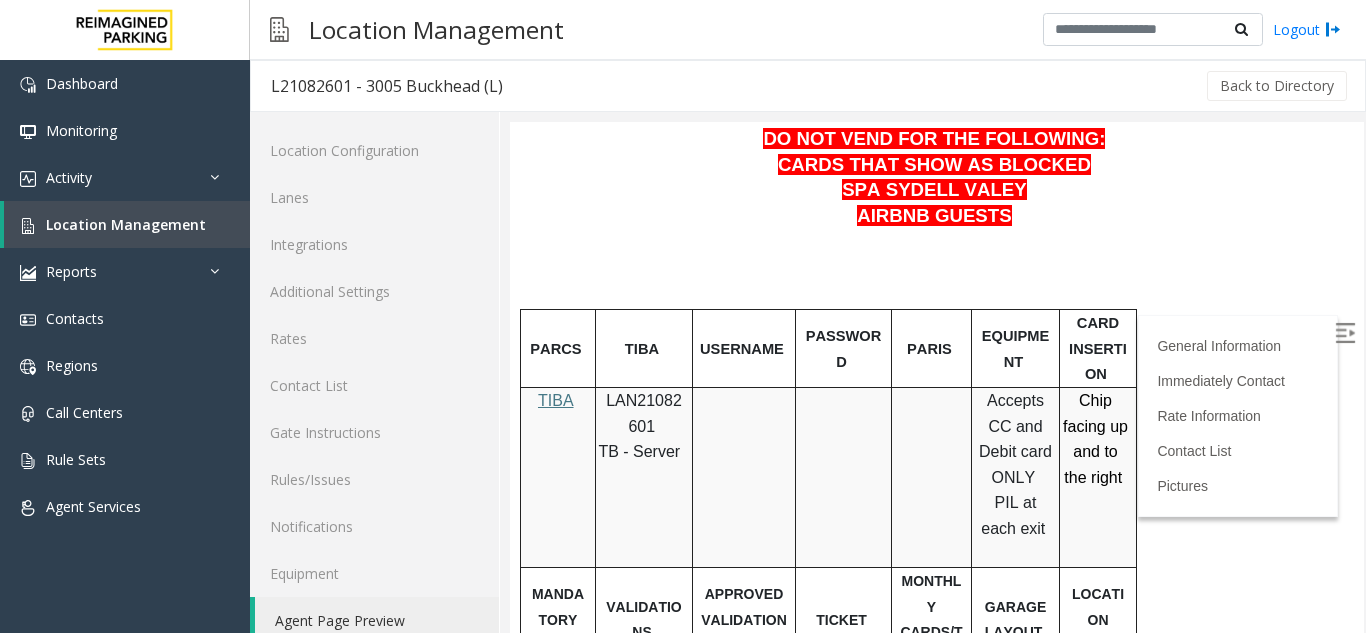 scroll, scrollTop: 700, scrollLeft: 0, axis: vertical 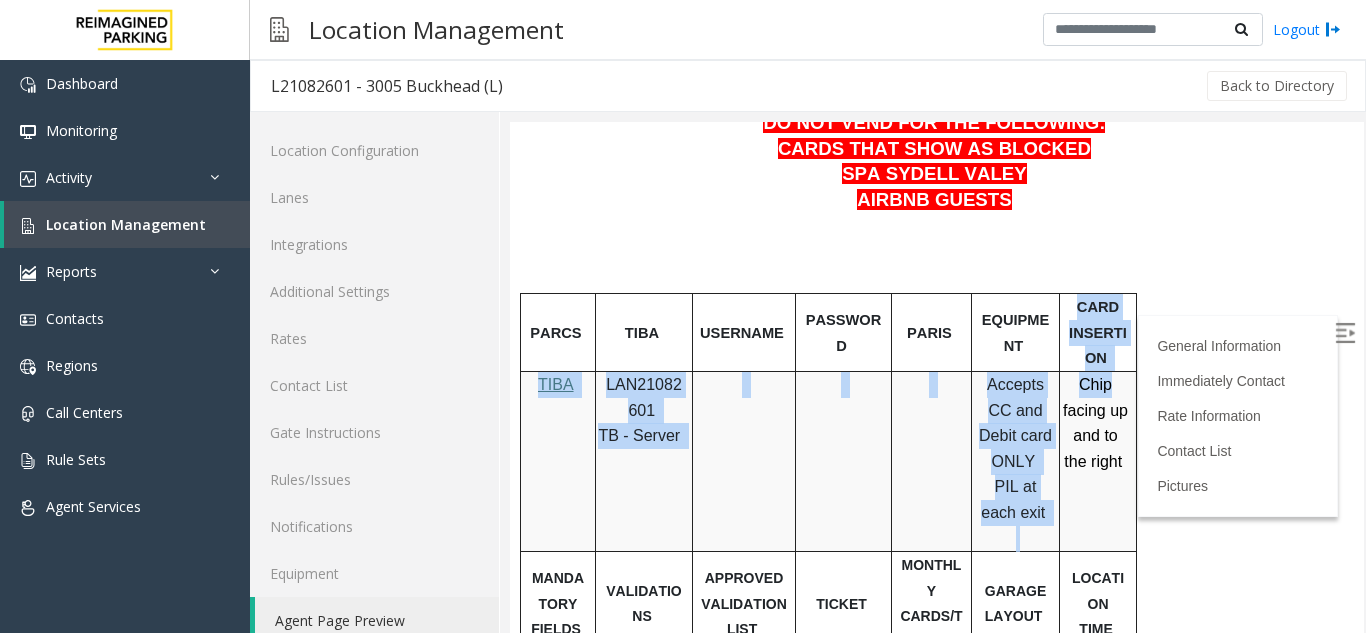 drag, startPoint x: 1119, startPoint y: 371, endPoint x: 1125, endPoint y: 391, distance: 20.880613 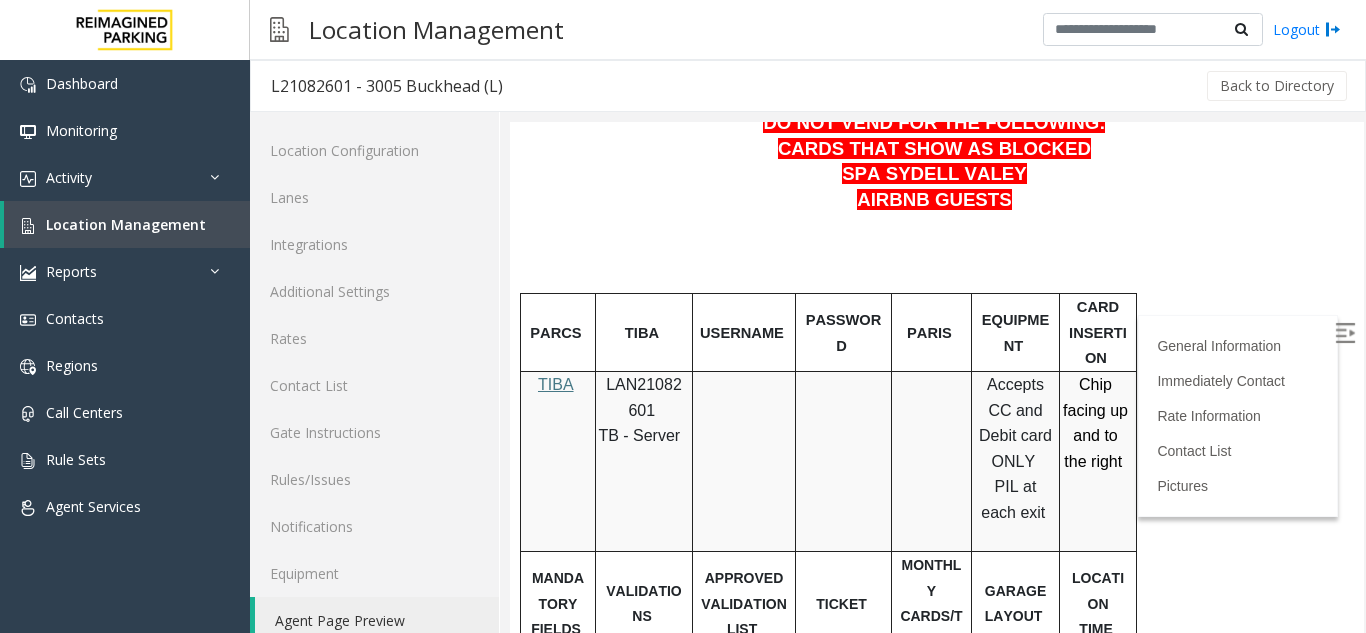 click on "PARCS   TIBA   USERNAME   PASSWORD   PARIS   EQUIPMENT   CARD INSERTION   TIBA   LAN21082601   TB - Server         Accepts CC and Debit card ONLY   PIL at each exit   Chip facing up and to the right     MANDATORY FIELDS   VALIDATIONS   APPROVED VALIDATION LIST   TICKET   MONTHLY CARDS/TENANTS   GARAGE LAYOUT   LOCATION TIME     Validation from stores and restaurants are only 2 hours       V alidation from front desk or visiting a tenant in the building is 6 hours   All residents are given a certain number of validations for their guests for the month.  If a guest does not have a validation, then they have to pay.      Barcode facing up Retail Employees and Pegasus Residential Employees Park in this garage .      OK to vend them out if their windshield decal is not working.  Ask for their name and decal id #   We only manage the transient  portion  of the deck.    There is a resident parking area that the apartments manage. All residents should be parked there." at bounding box center (934, 1371) 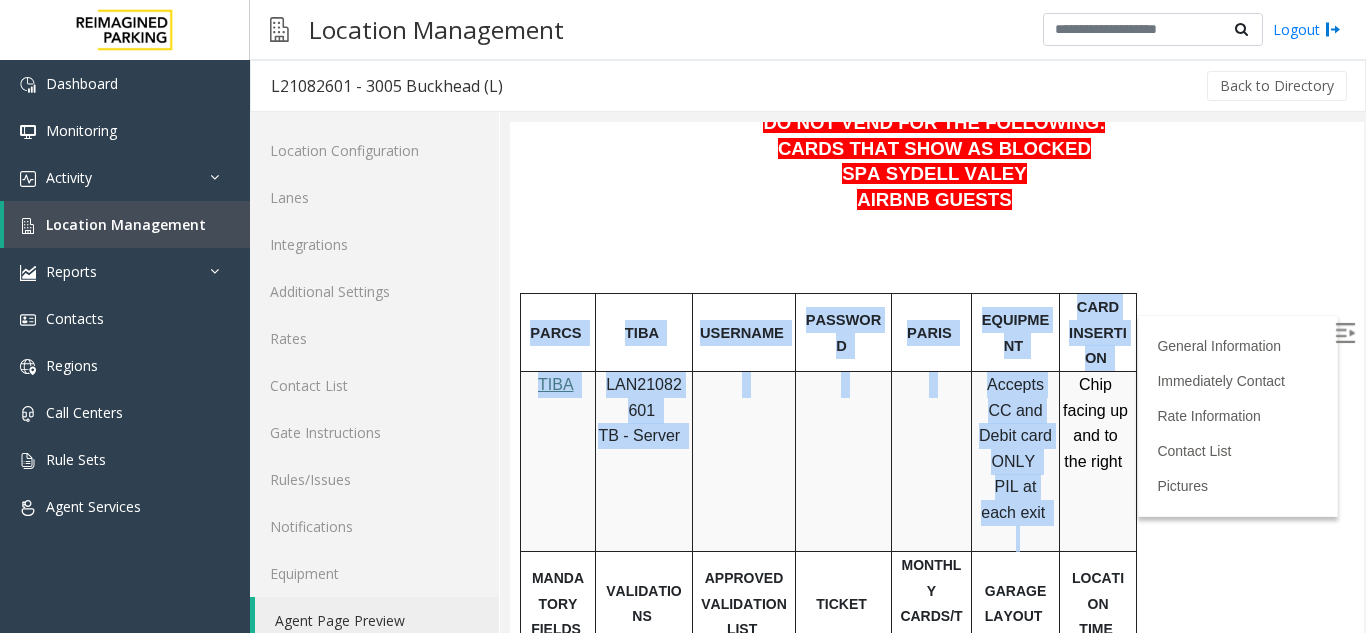 drag, startPoint x: 1137, startPoint y: 394, endPoint x: 1152, endPoint y: 395, distance: 15.033297 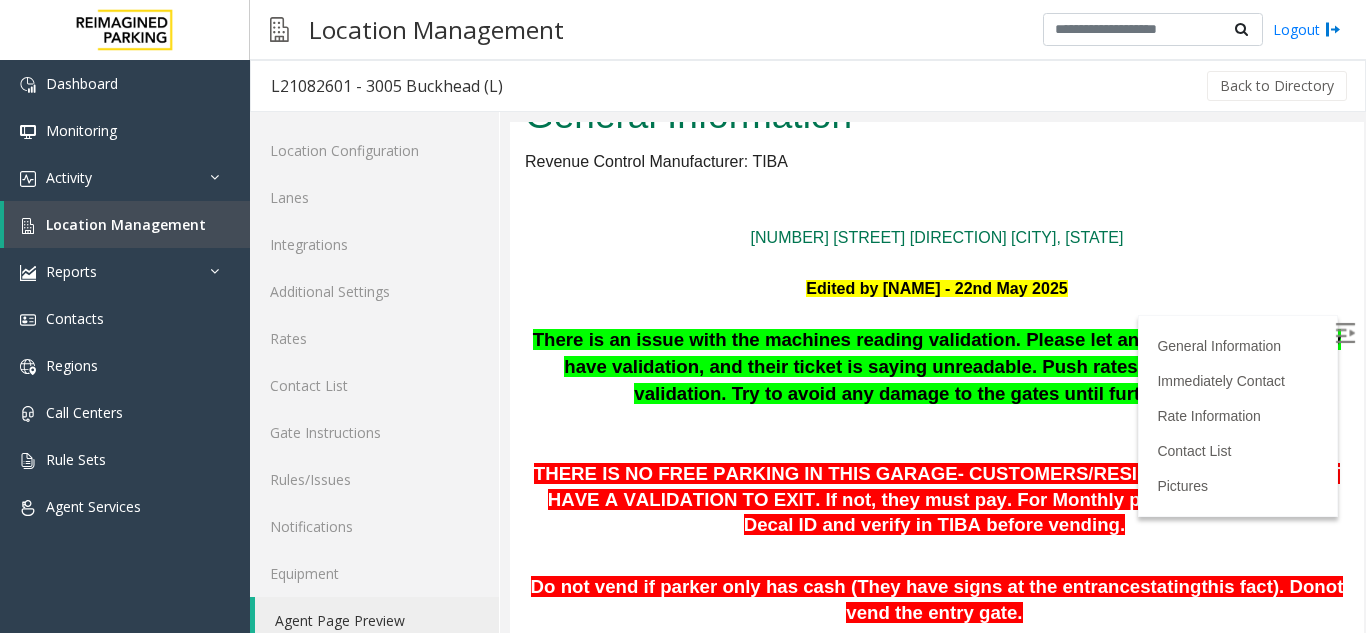 scroll, scrollTop: 0, scrollLeft: 0, axis: both 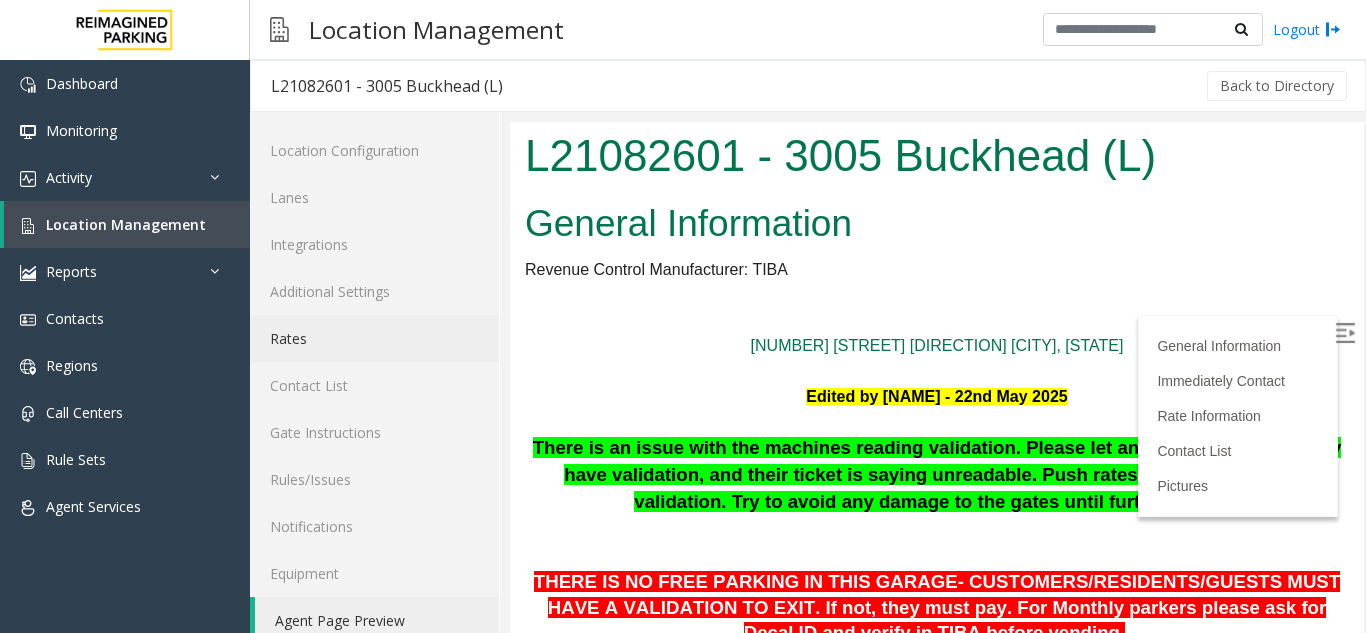 click on "Rates" 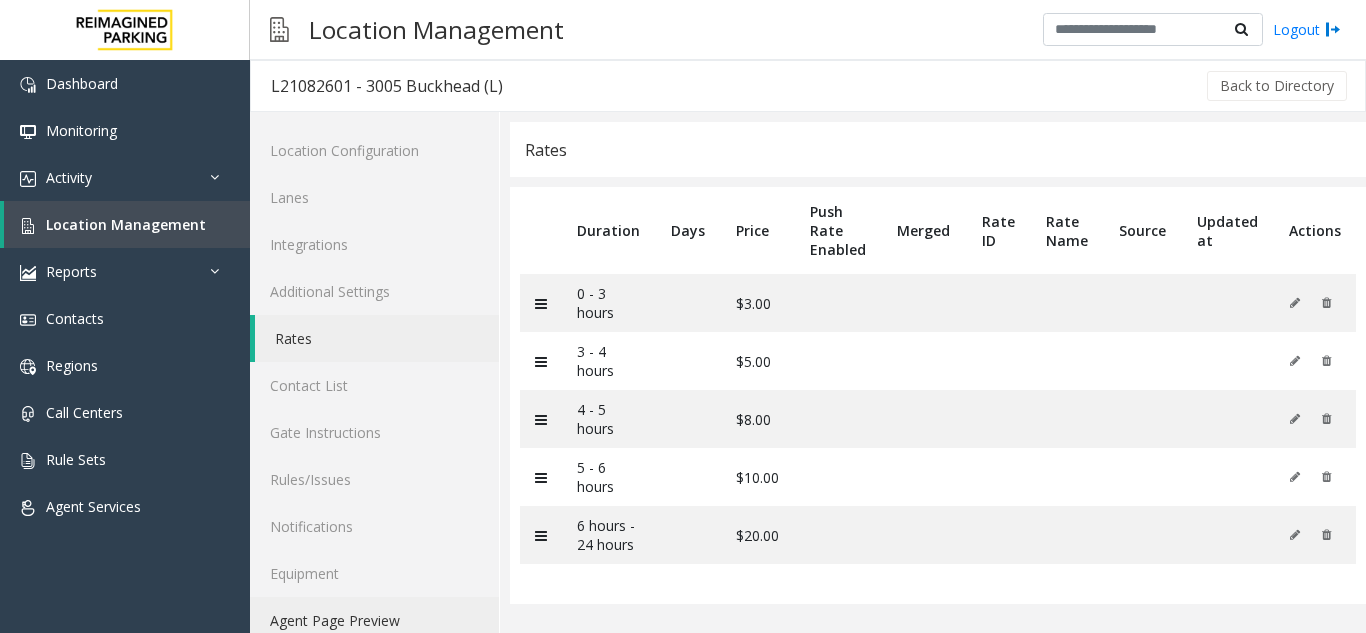 click on "Agent Page Preview" 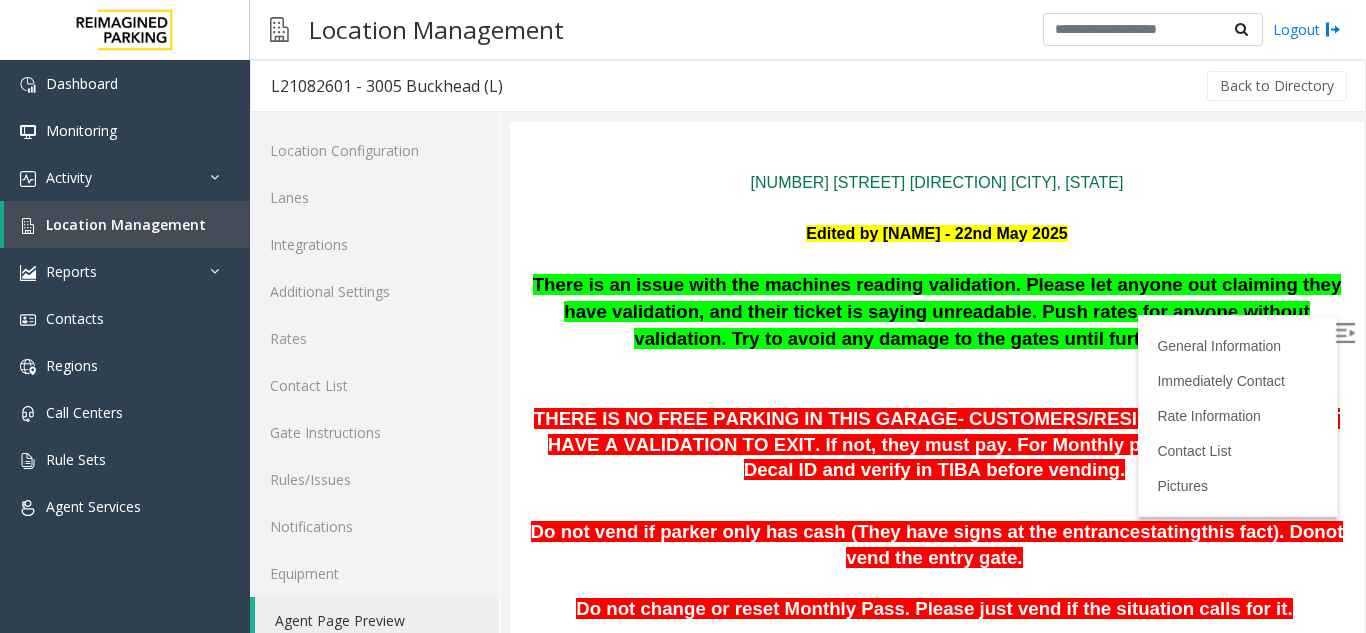 scroll, scrollTop: 200, scrollLeft: 0, axis: vertical 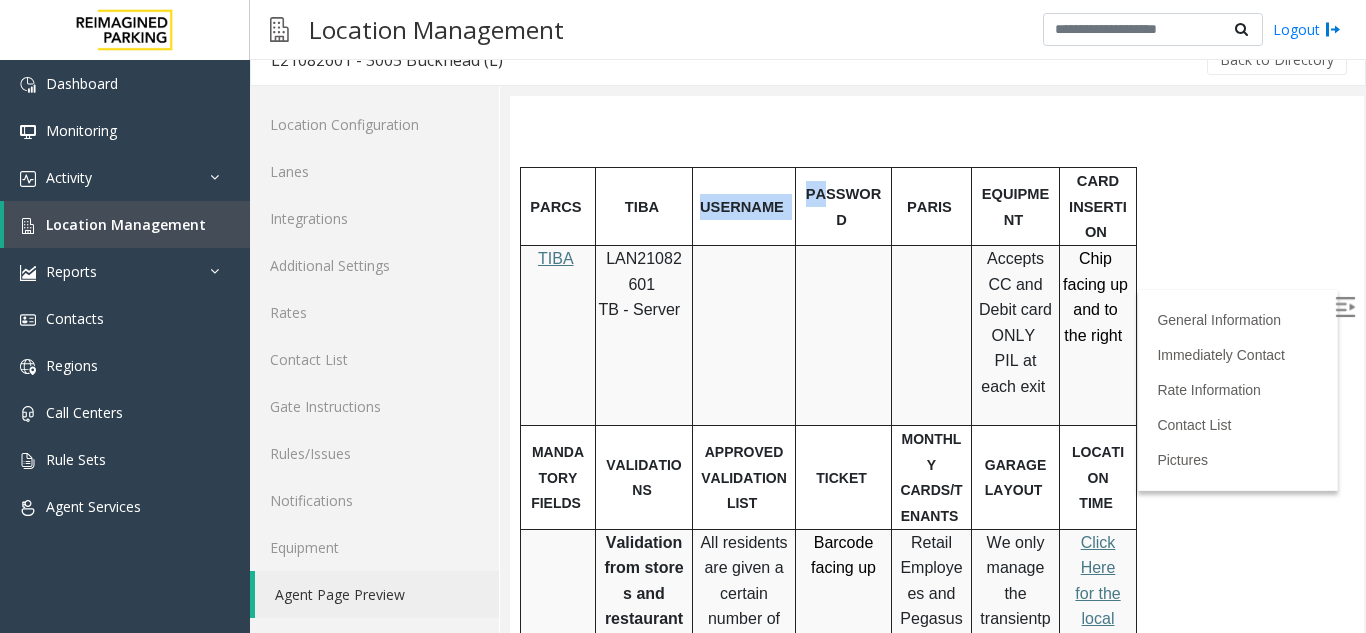 drag, startPoint x: 795, startPoint y: 236, endPoint x: 820, endPoint y: 211, distance: 35.35534 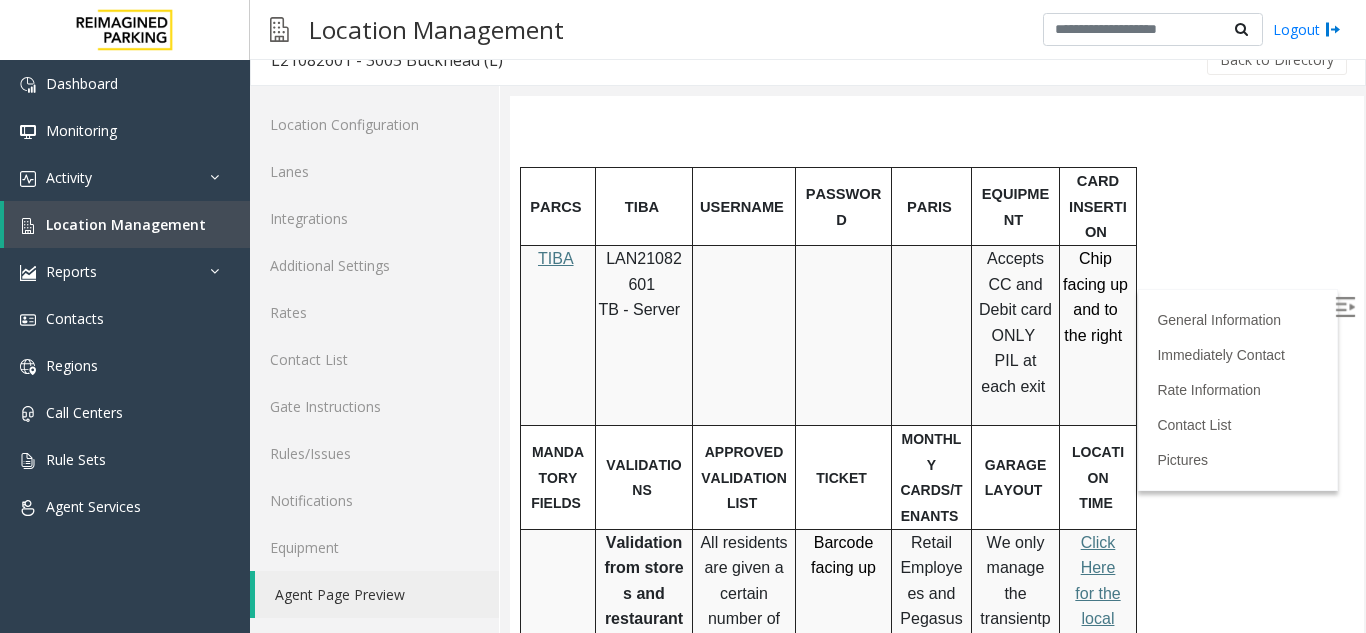 click at bounding box center [937, 151] 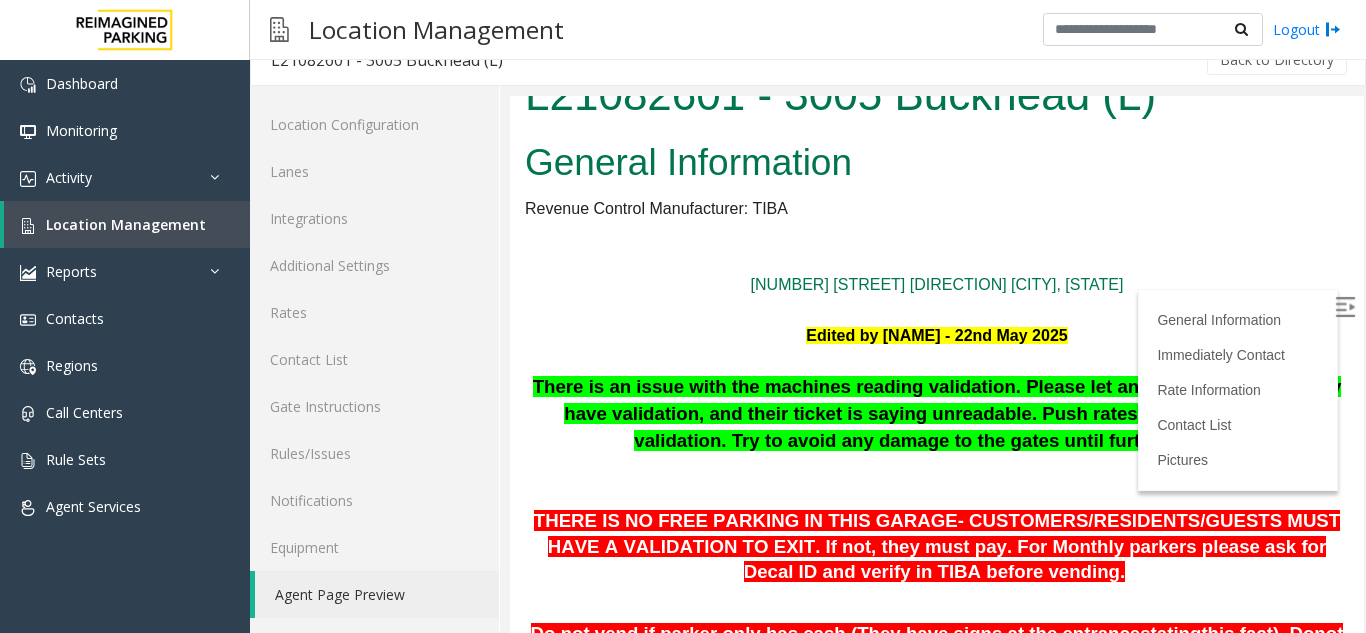 scroll, scrollTop: 0, scrollLeft: 0, axis: both 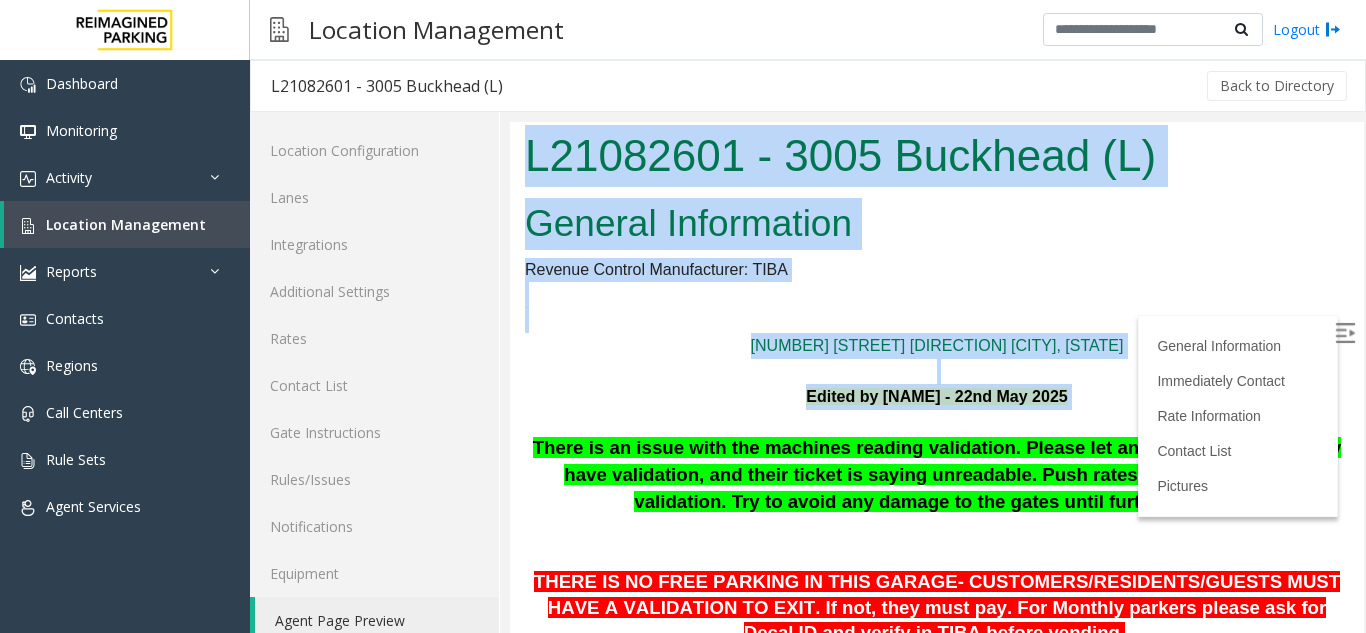 drag, startPoint x: 553, startPoint y: 447, endPoint x: 1010, endPoint y: 341, distance: 469.13217 